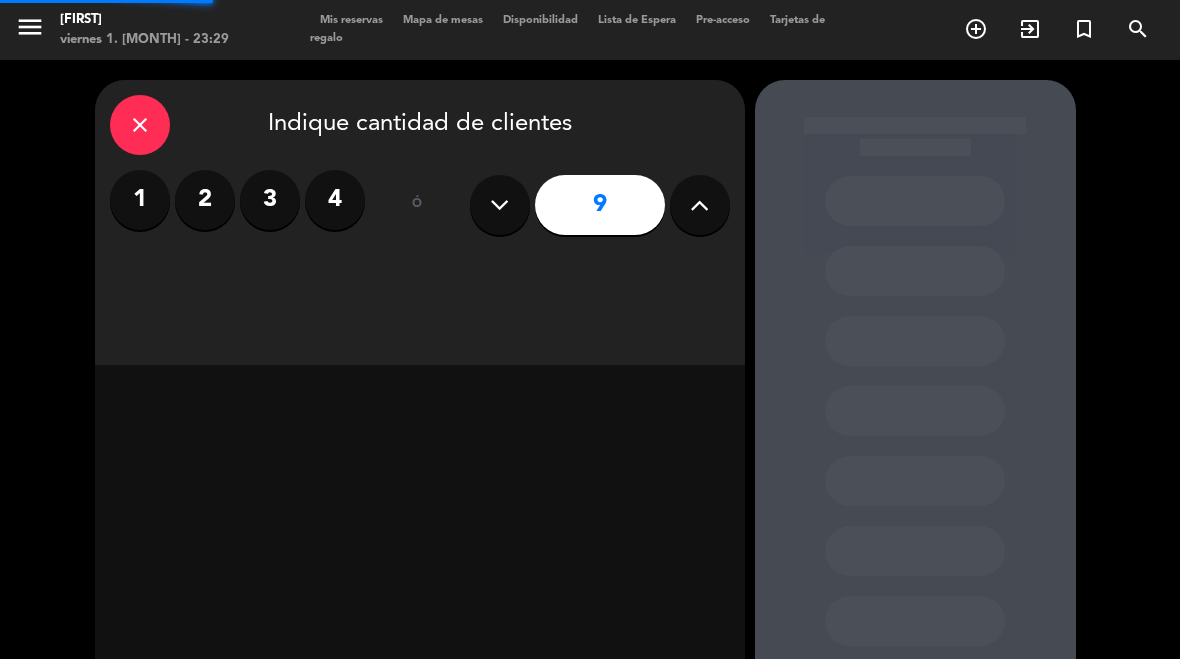 select on "es" 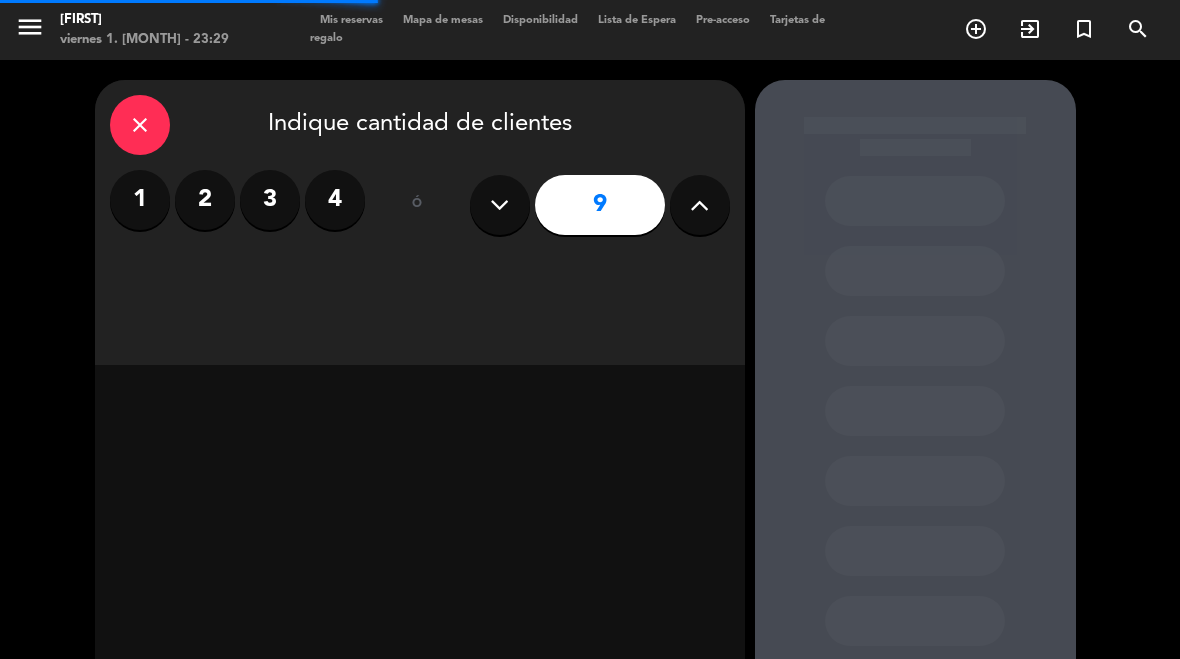 click at bounding box center (499, 205) 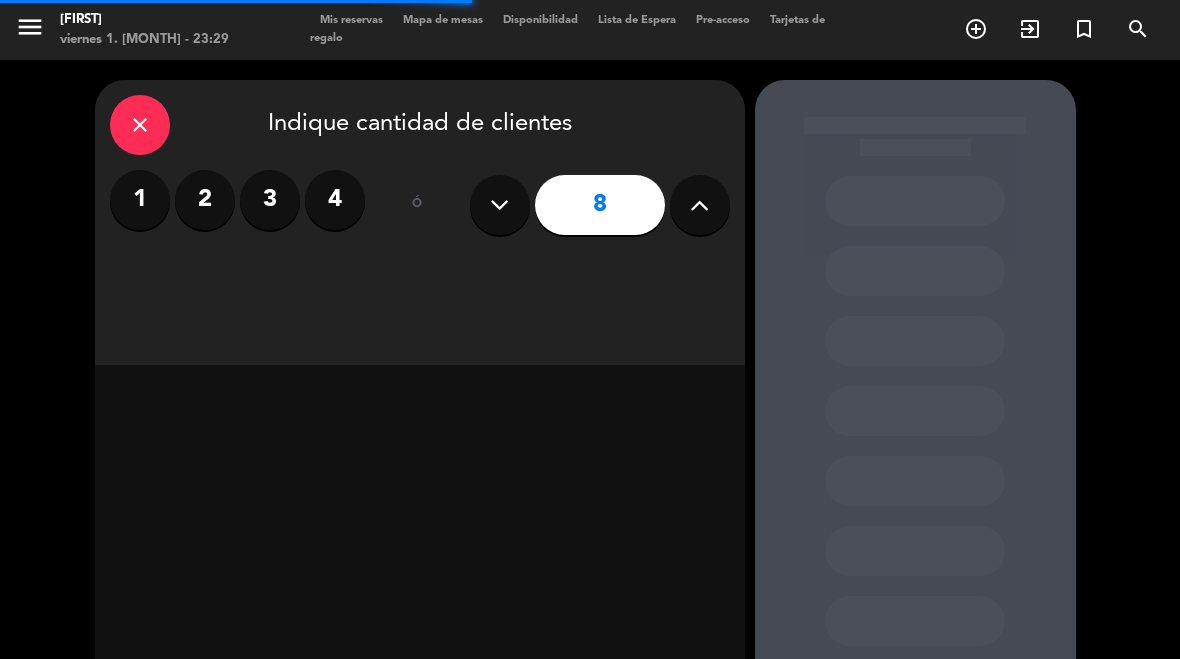 click at bounding box center (499, 205) 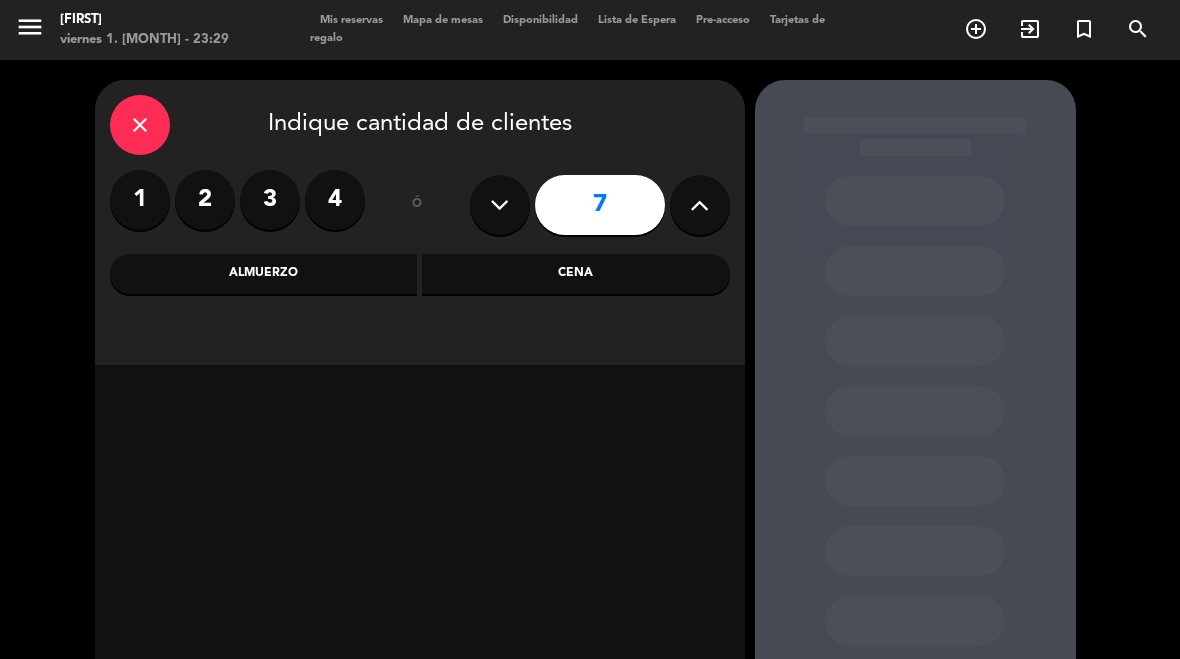 click on "Cena" at bounding box center (576, 274) 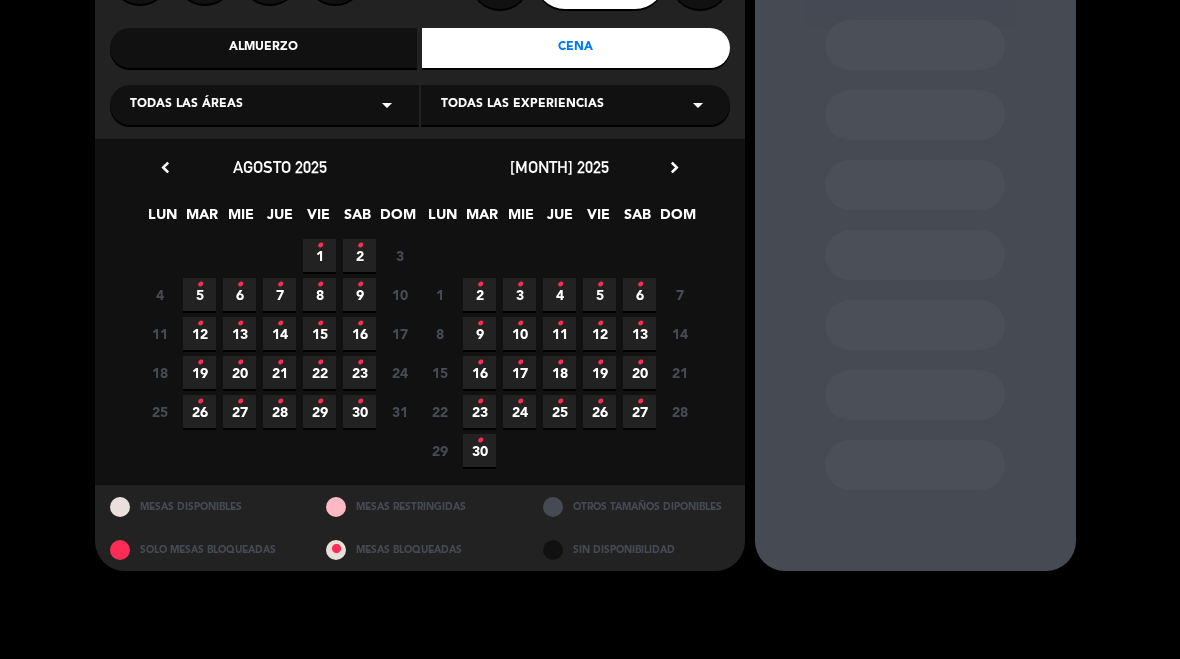 scroll, scrollTop: 228, scrollLeft: 0, axis: vertical 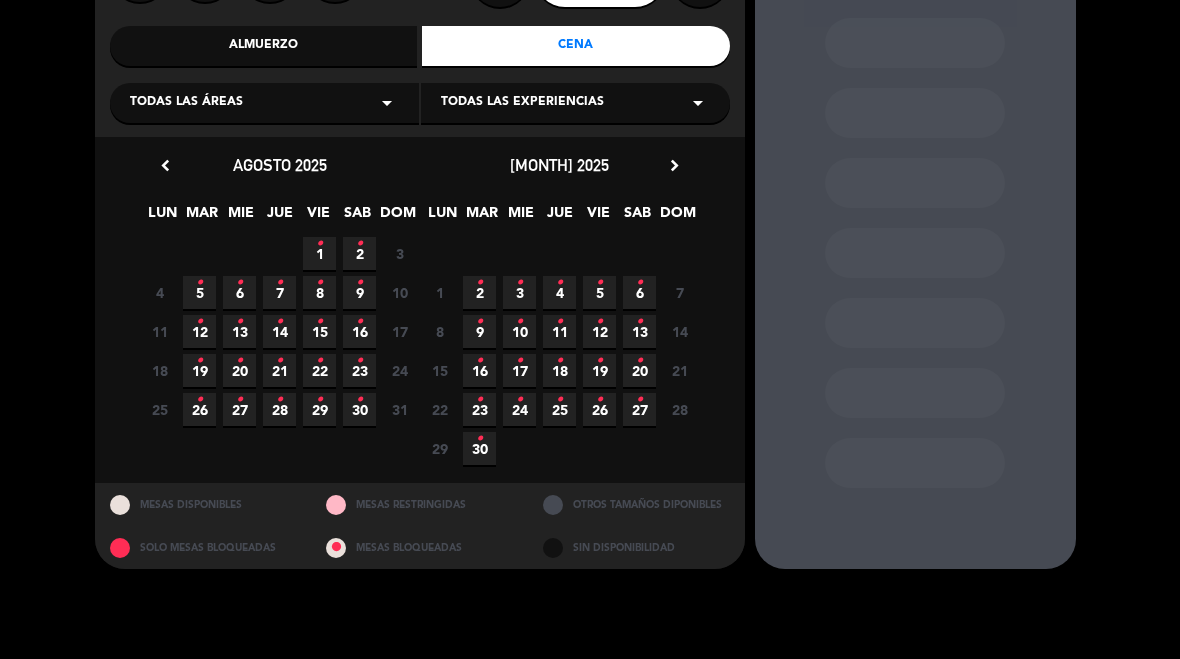 click on "2  •" at bounding box center [359, 253] 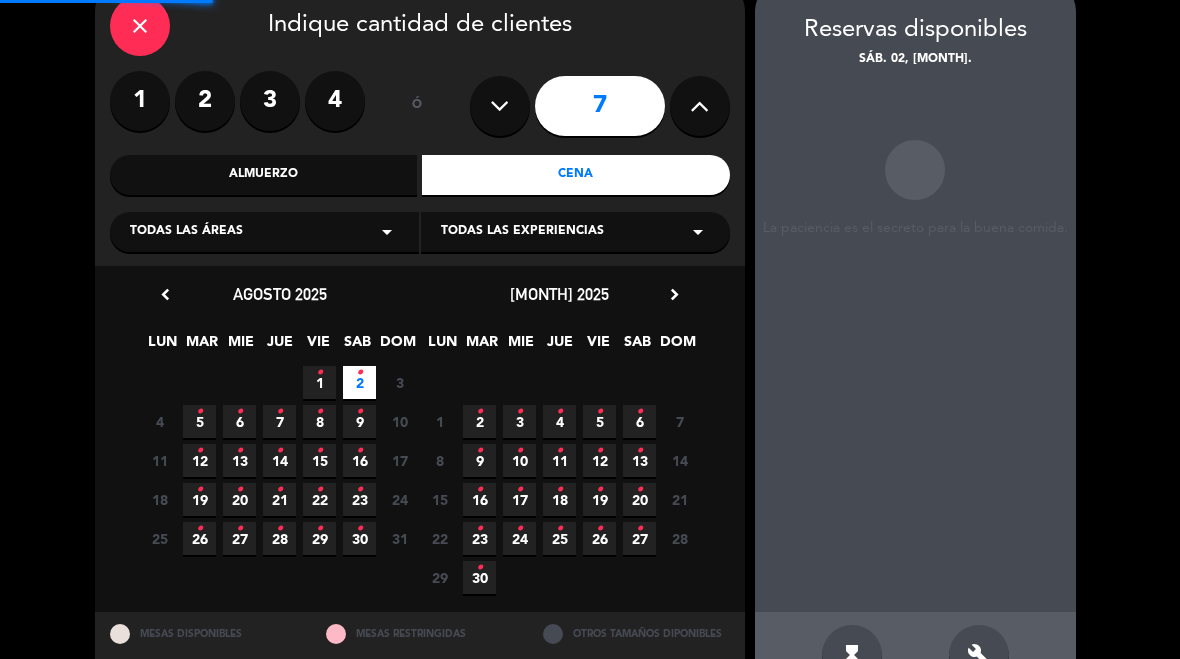 scroll, scrollTop: 80, scrollLeft: 0, axis: vertical 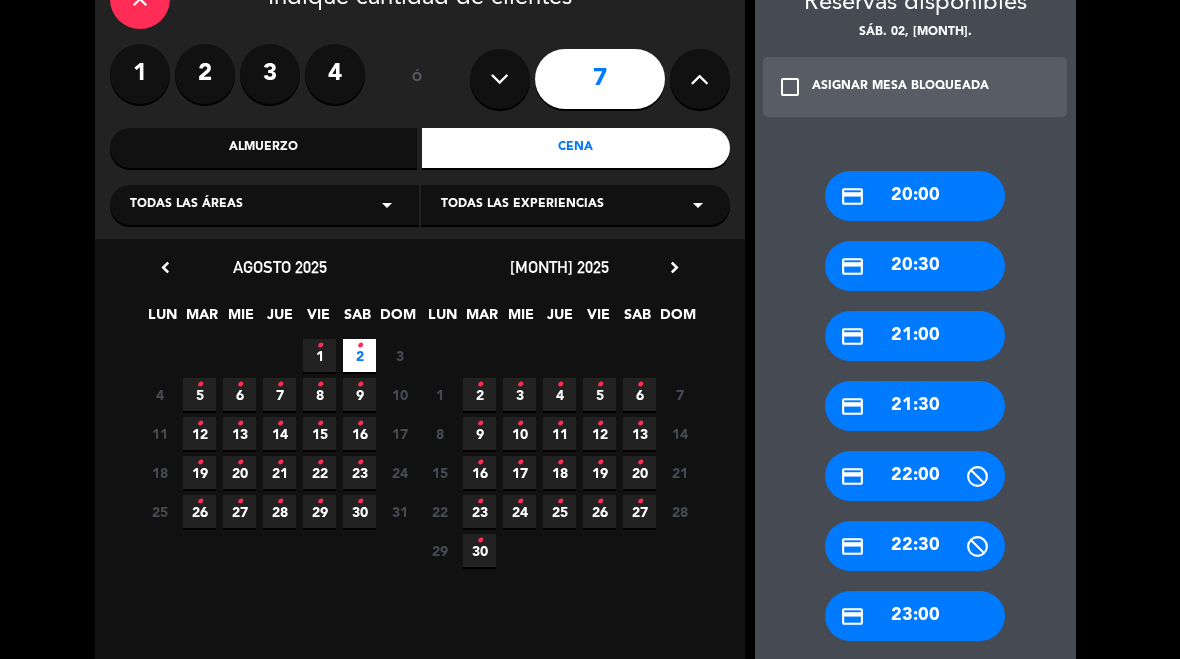 click on "credit_card [TIME]" at bounding box center (915, 406) 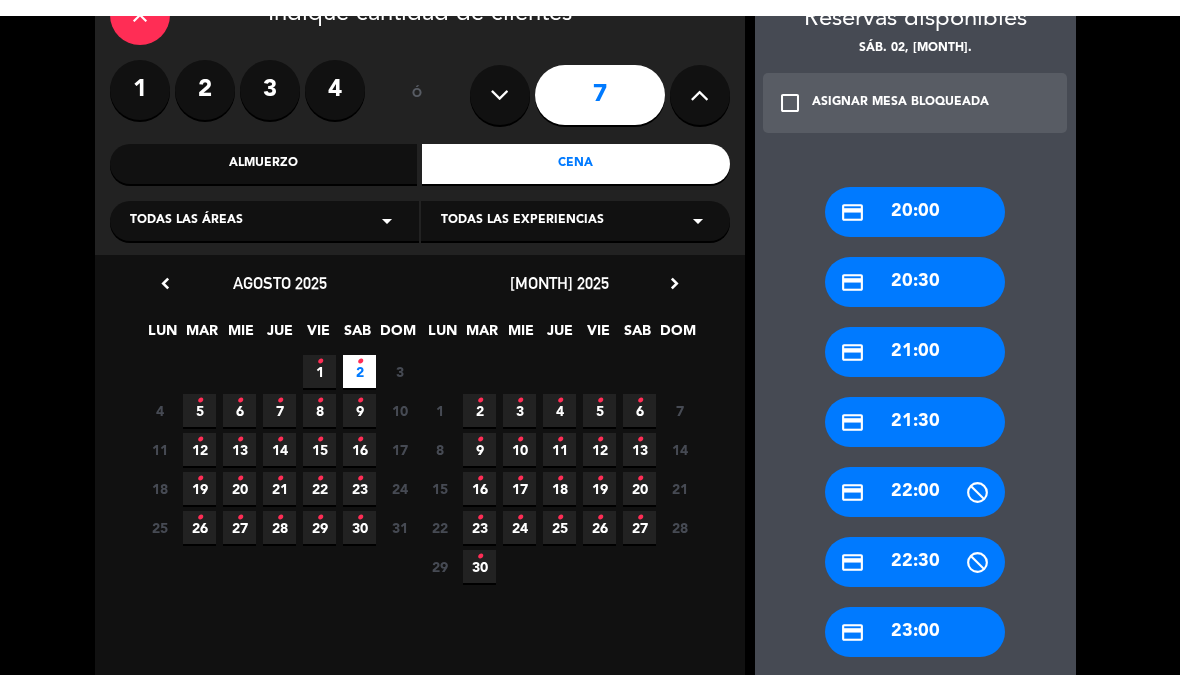 scroll, scrollTop: 117, scrollLeft: 0, axis: vertical 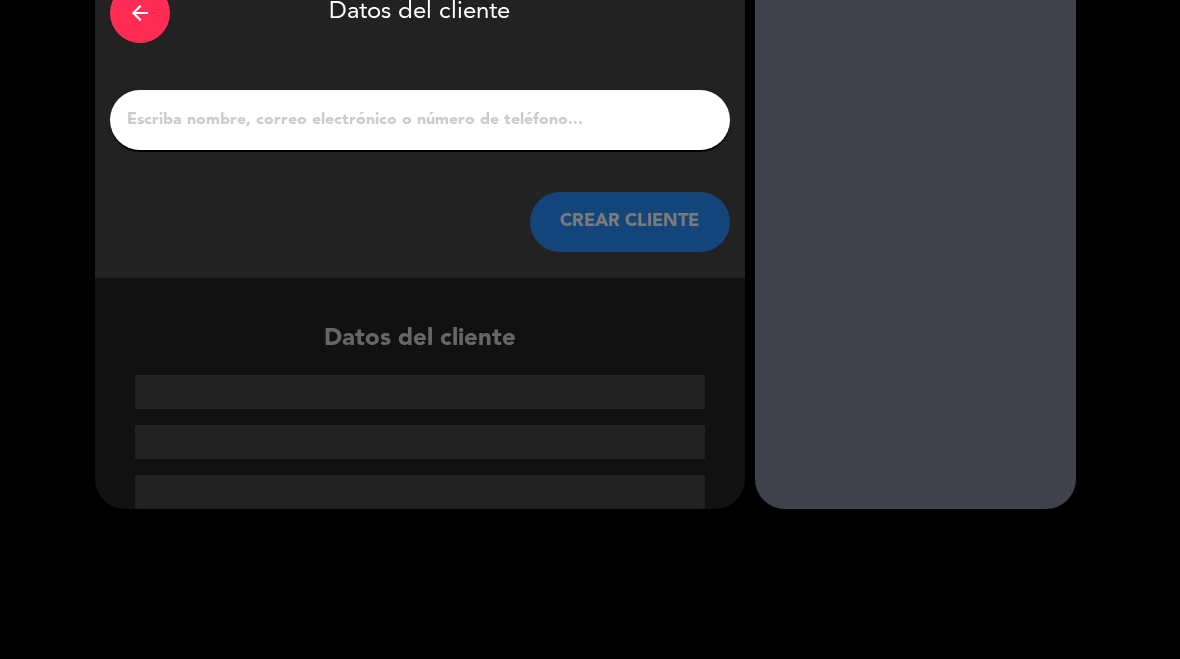 click on "arrow_back   Datos del cliente   CREAR CLIENTE" at bounding box center (420, 120) 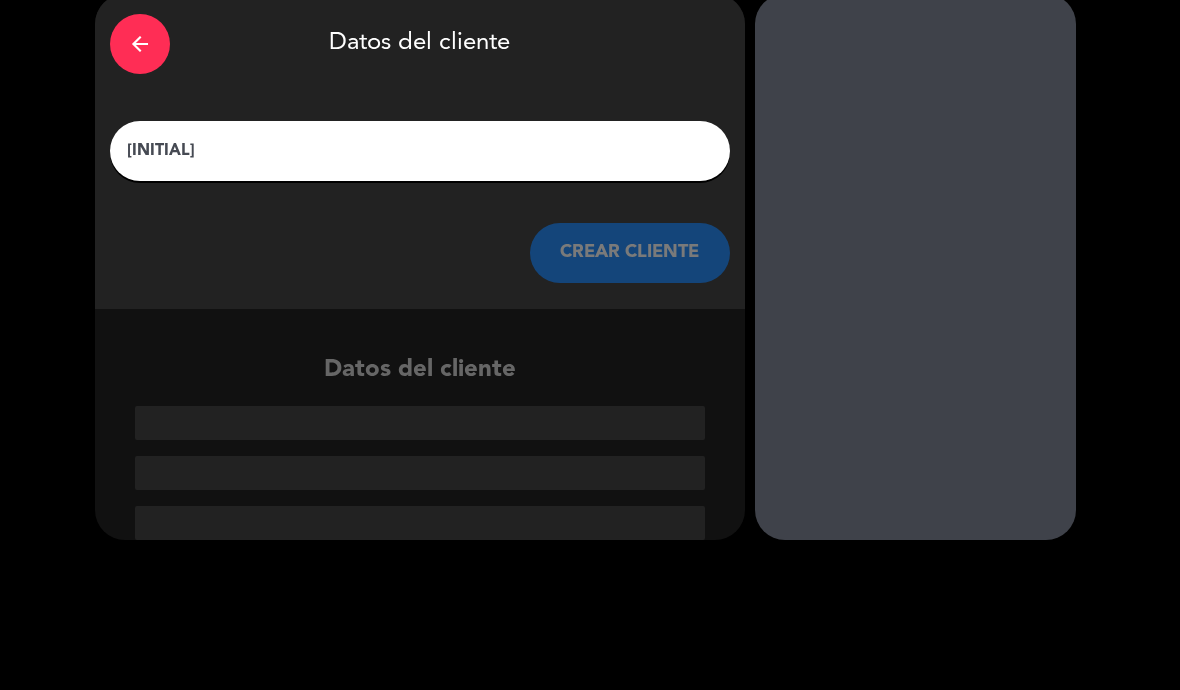 scroll, scrollTop: 40, scrollLeft: 0, axis: vertical 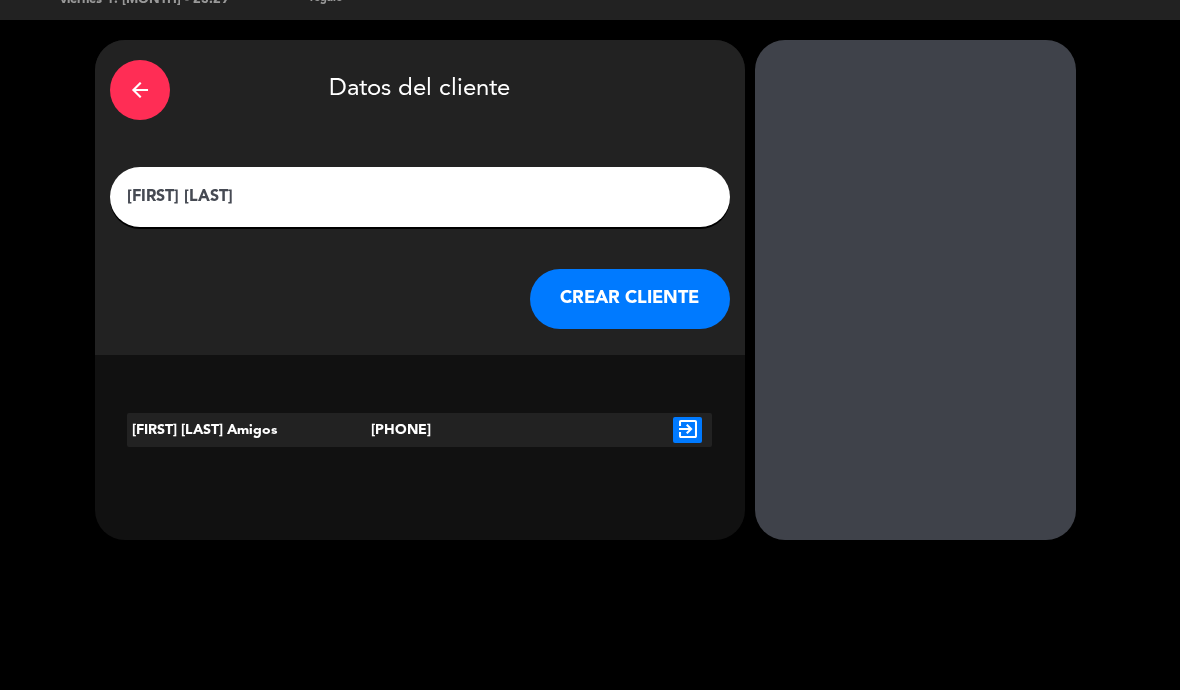 type on "[FIRST] [LAST]" 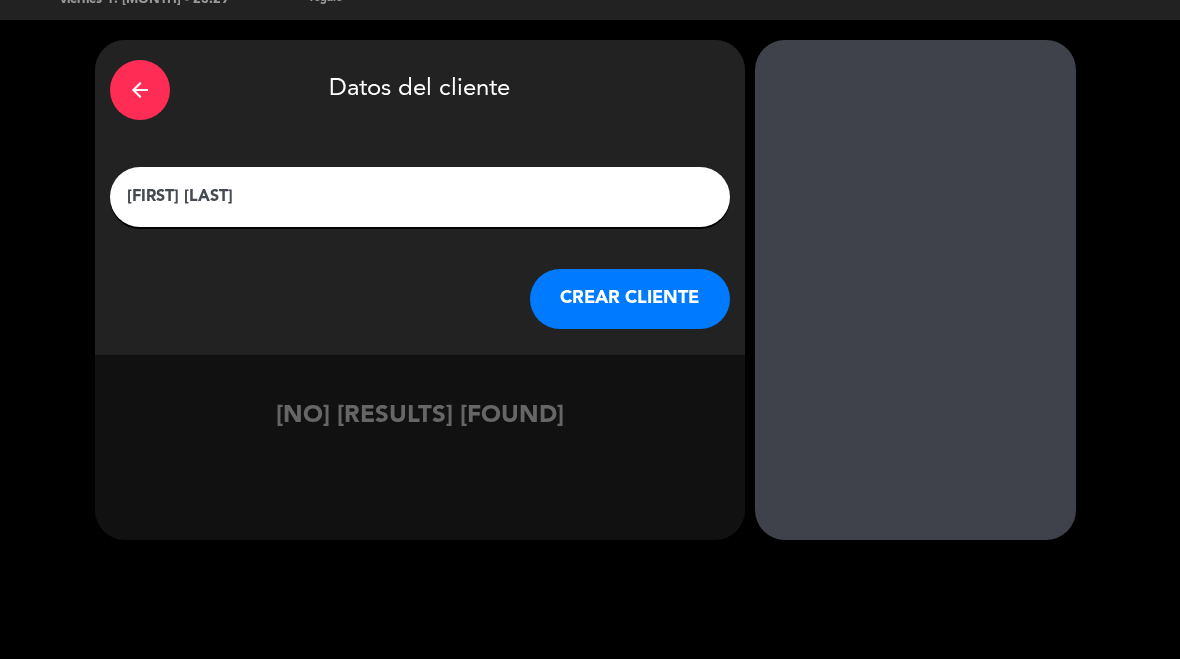 click on "CREAR CLIENTE" at bounding box center [630, 299] 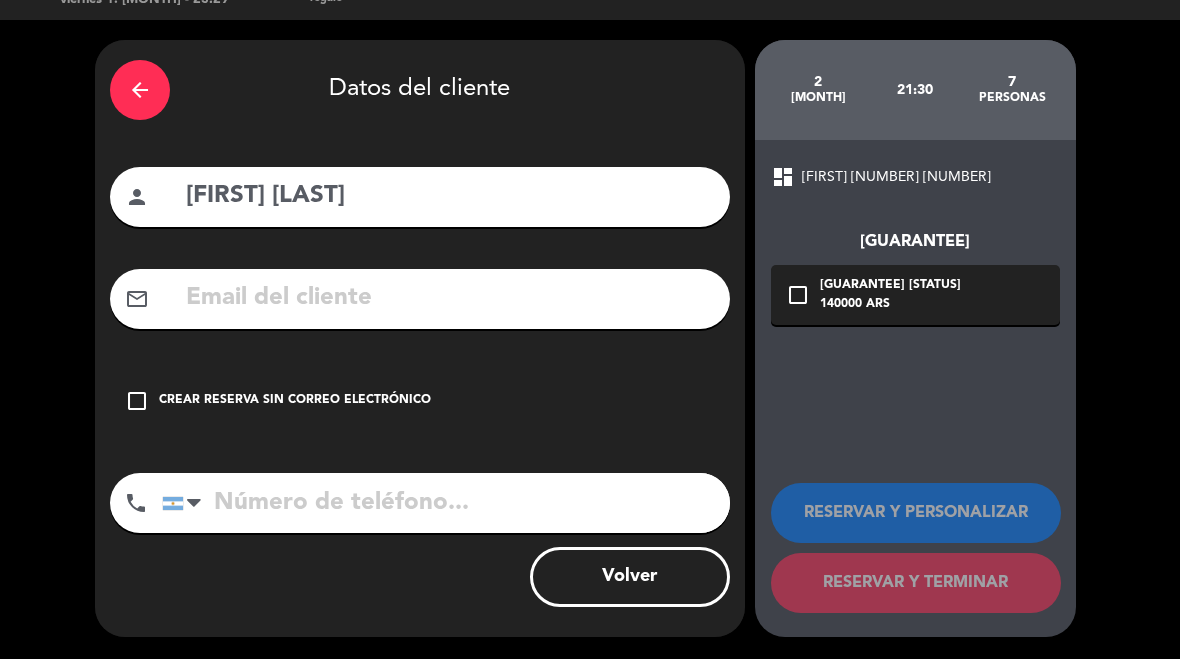 click on "check_box_outline_blank   Crear reserva sin correo electrónico" at bounding box center [420, 401] 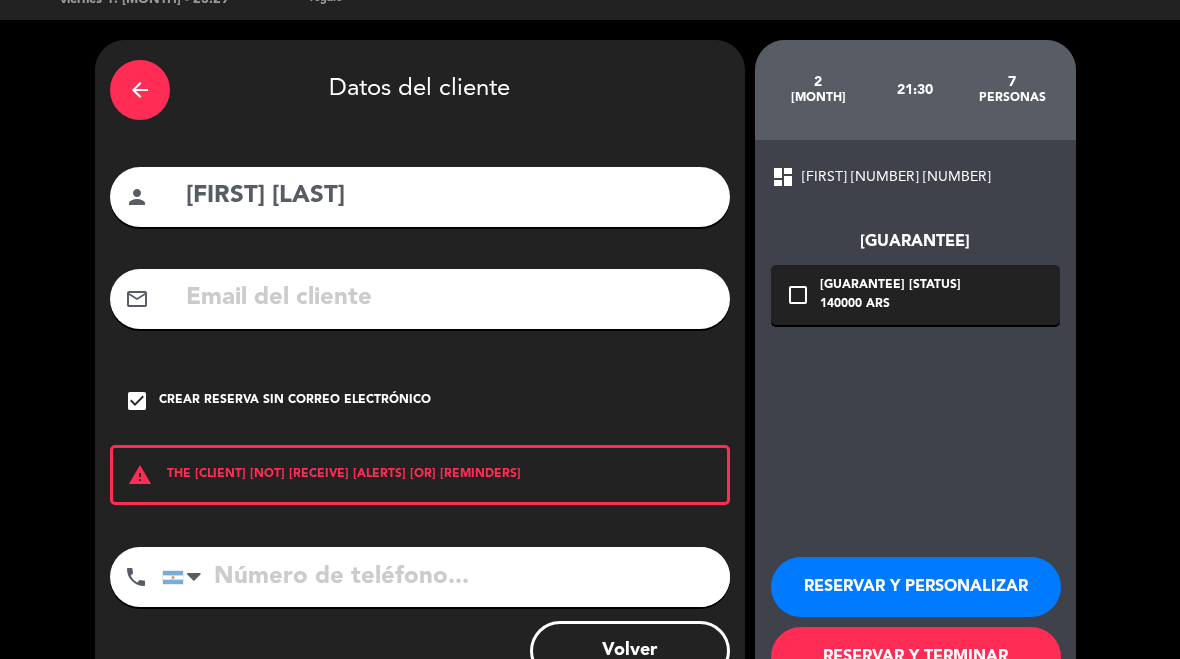 click on "warning  EL CLIENTE NO RECIBIRÁ ALERTAS NI RECORDATORIOS" at bounding box center (420, 475) 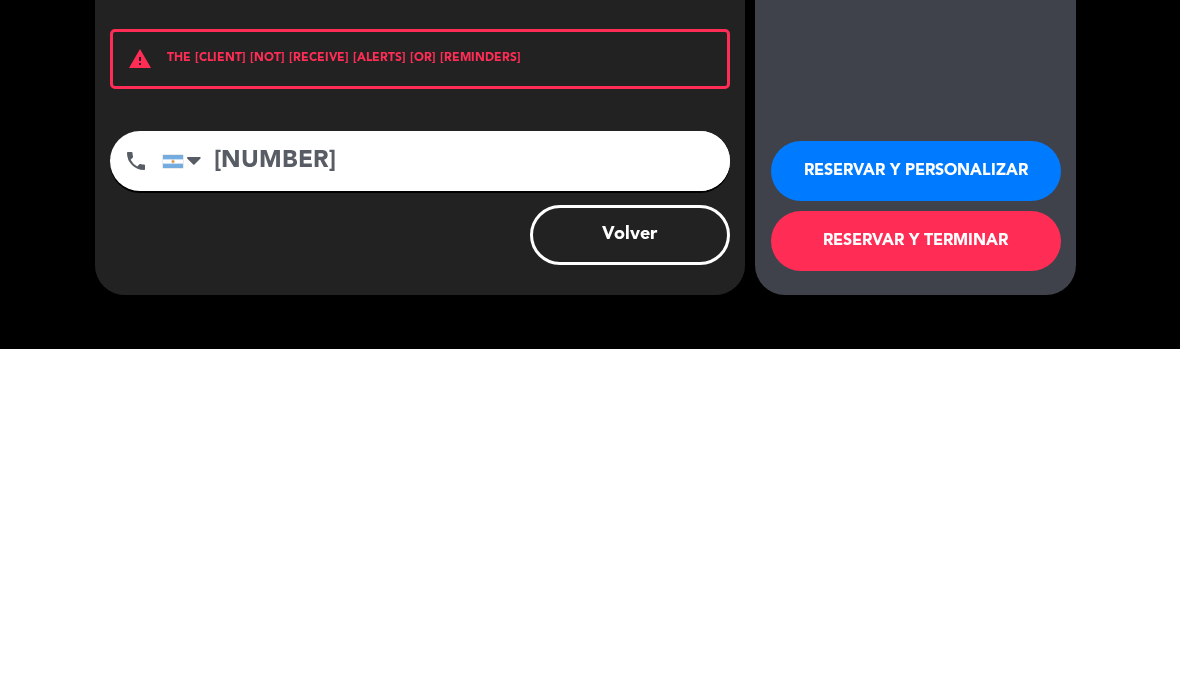 type on "[NUMBER]" 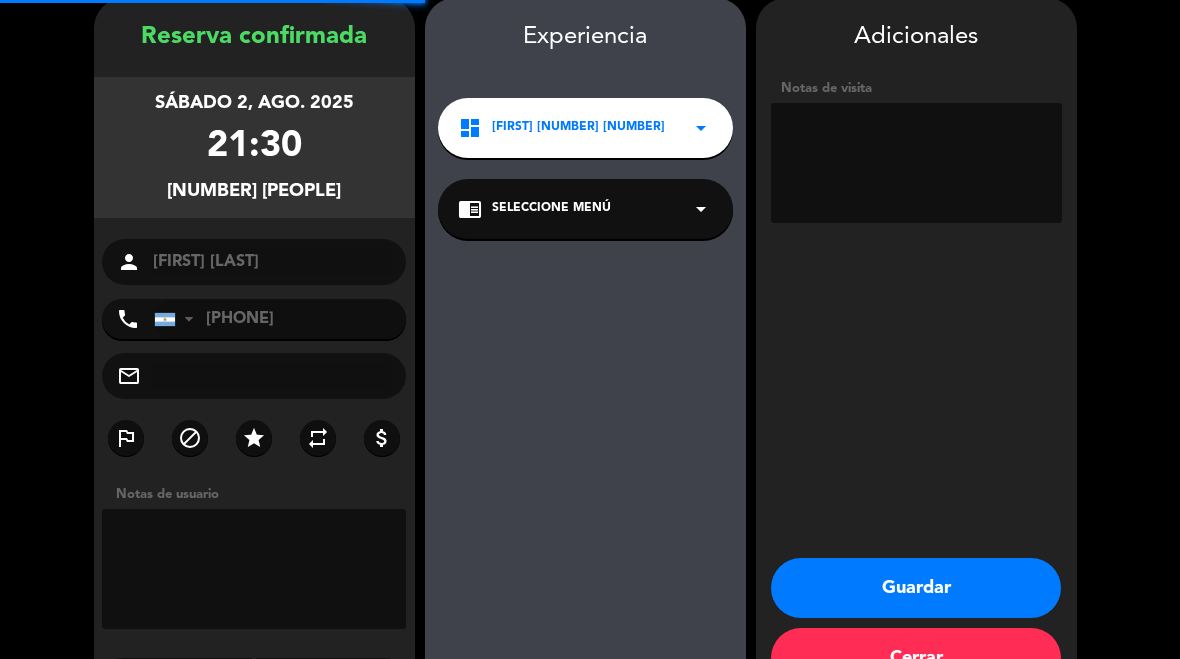 scroll, scrollTop: 80, scrollLeft: 0, axis: vertical 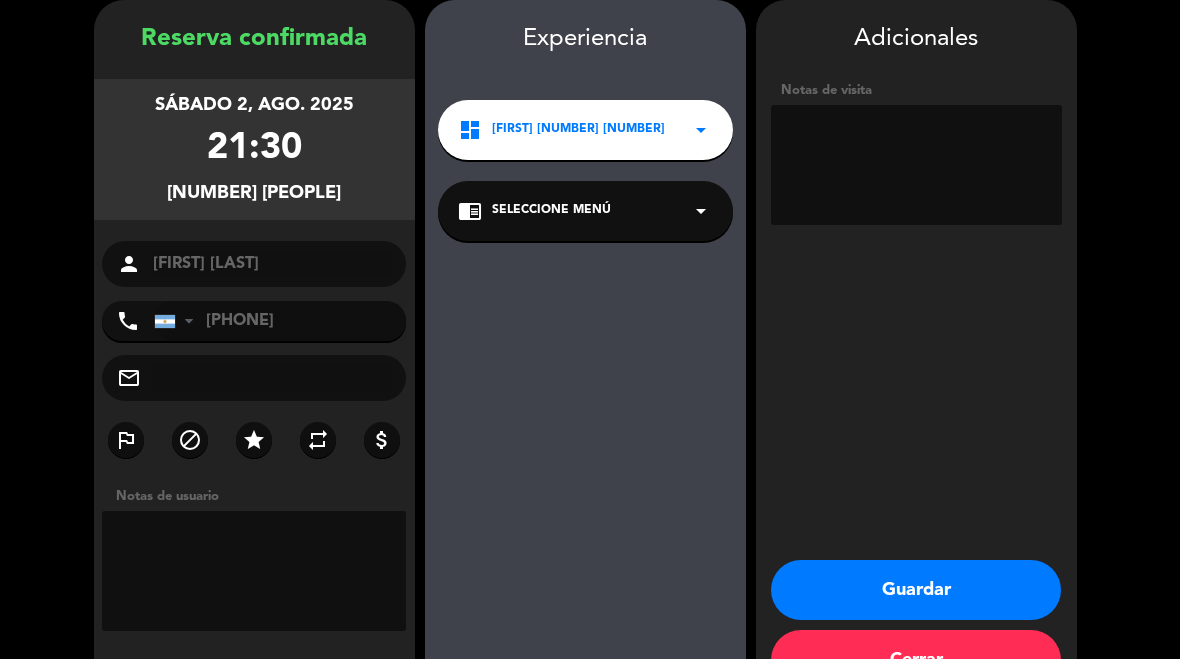 click on "star" at bounding box center (254, 440) 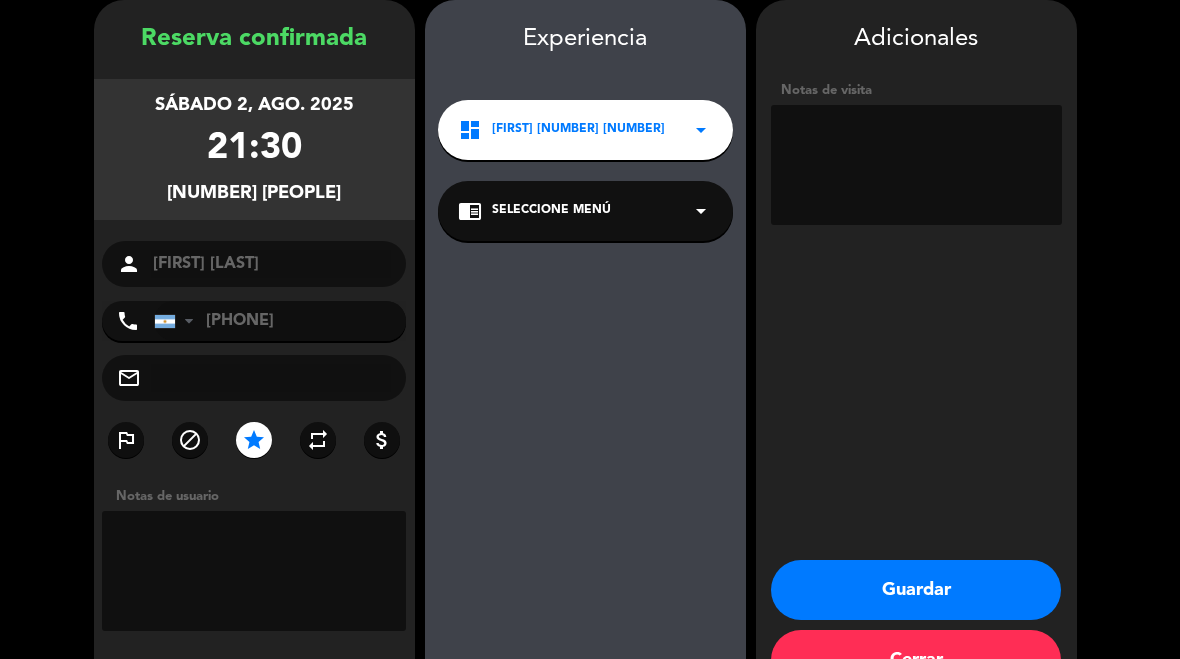 click on "Guardar" at bounding box center (916, 590) 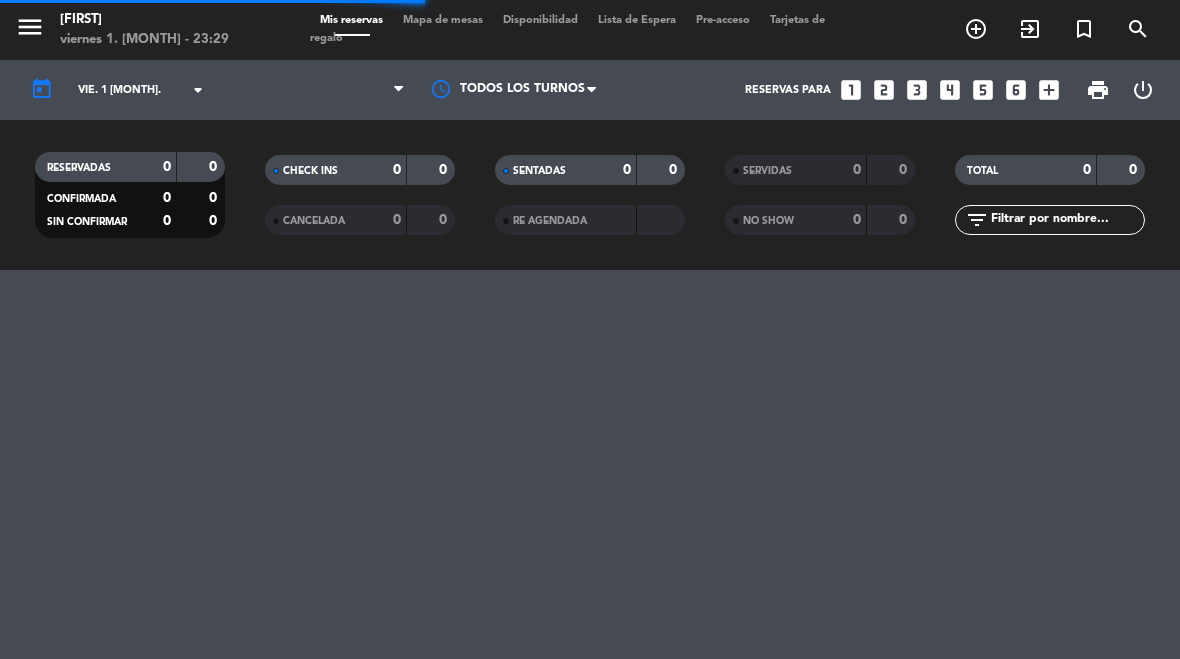 scroll, scrollTop: 0, scrollLeft: 0, axis: both 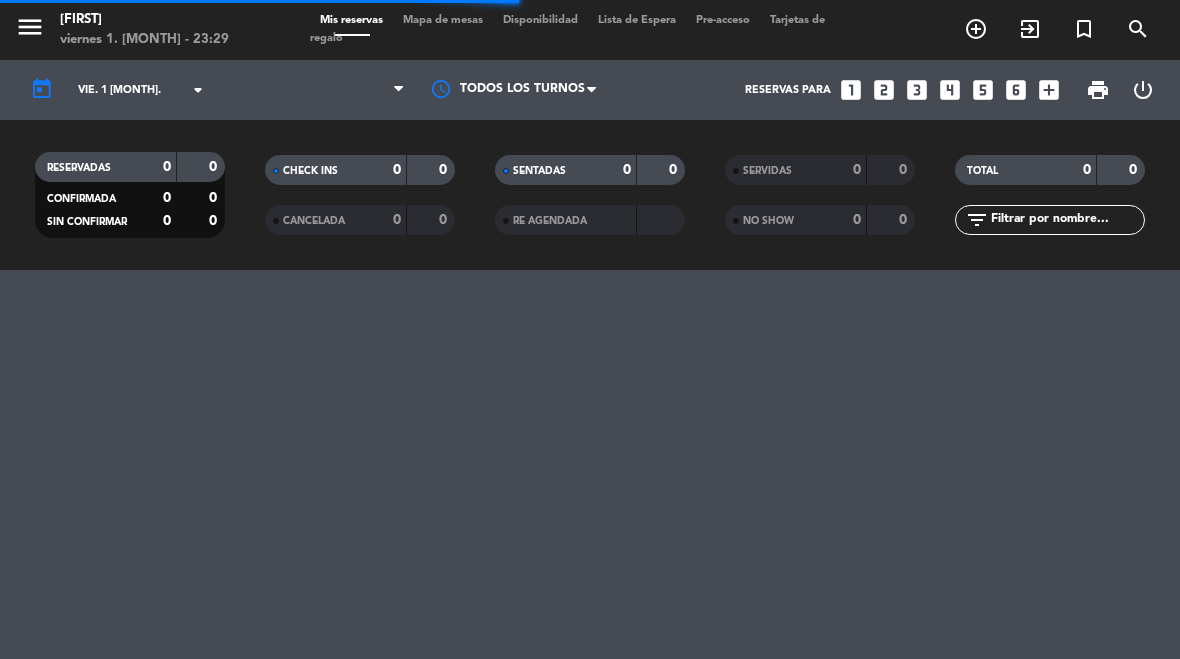 select on "dinner" 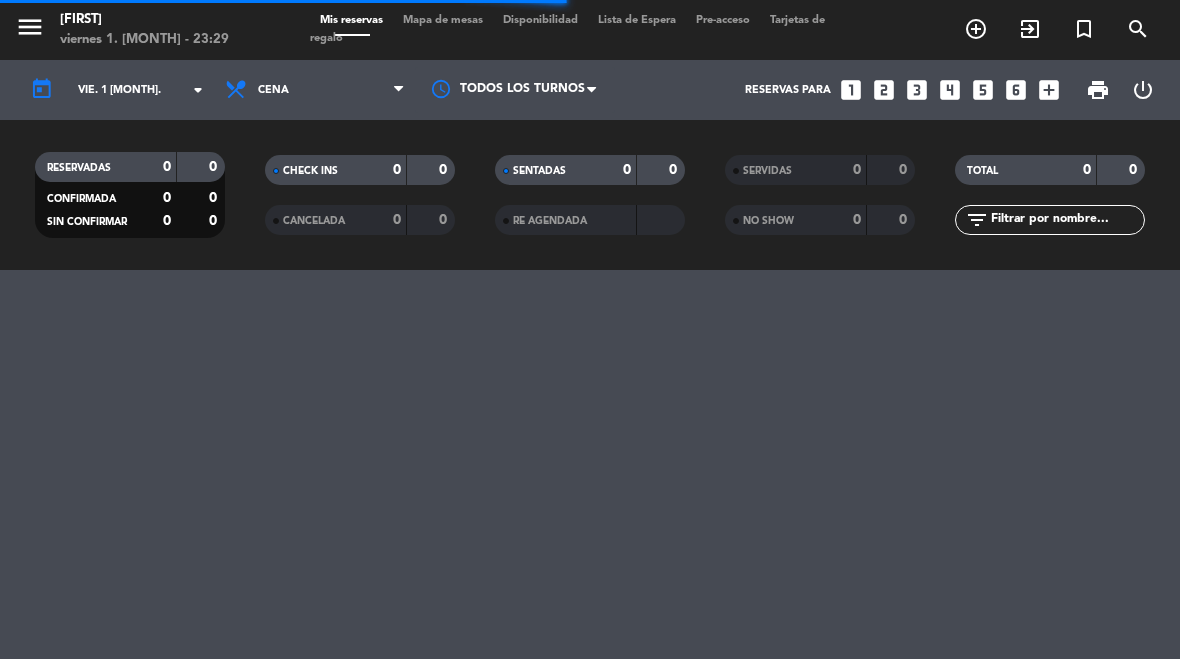 select on "dinner" 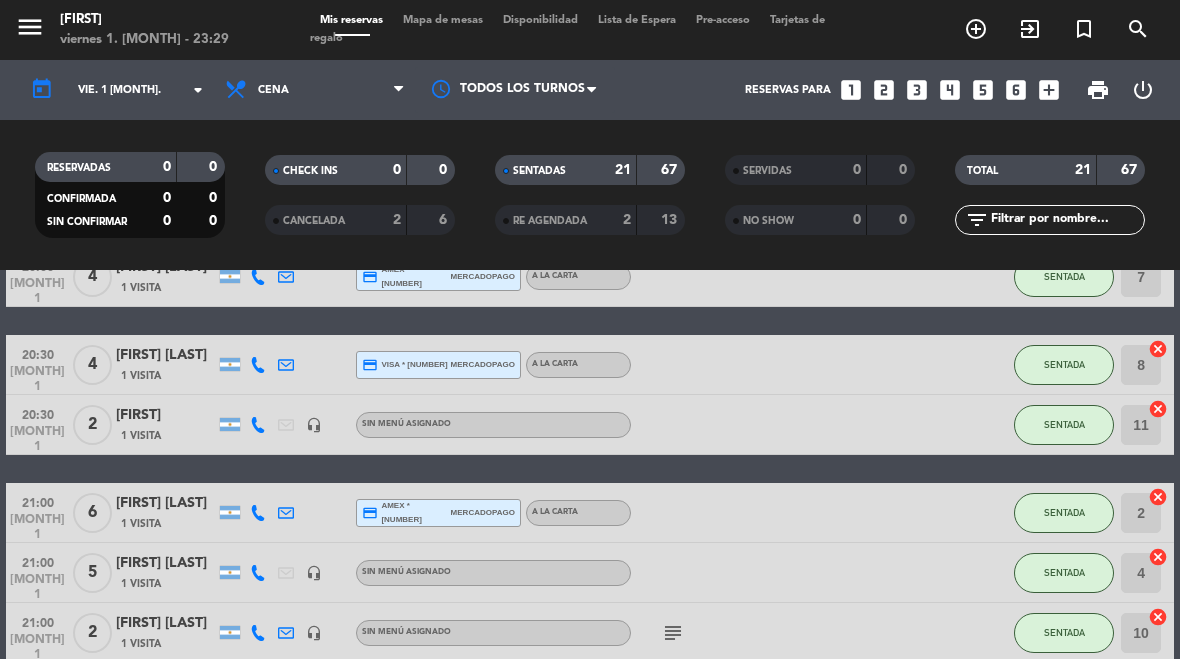 scroll, scrollTop: 117, scrollLeft: 0, axis: vertical 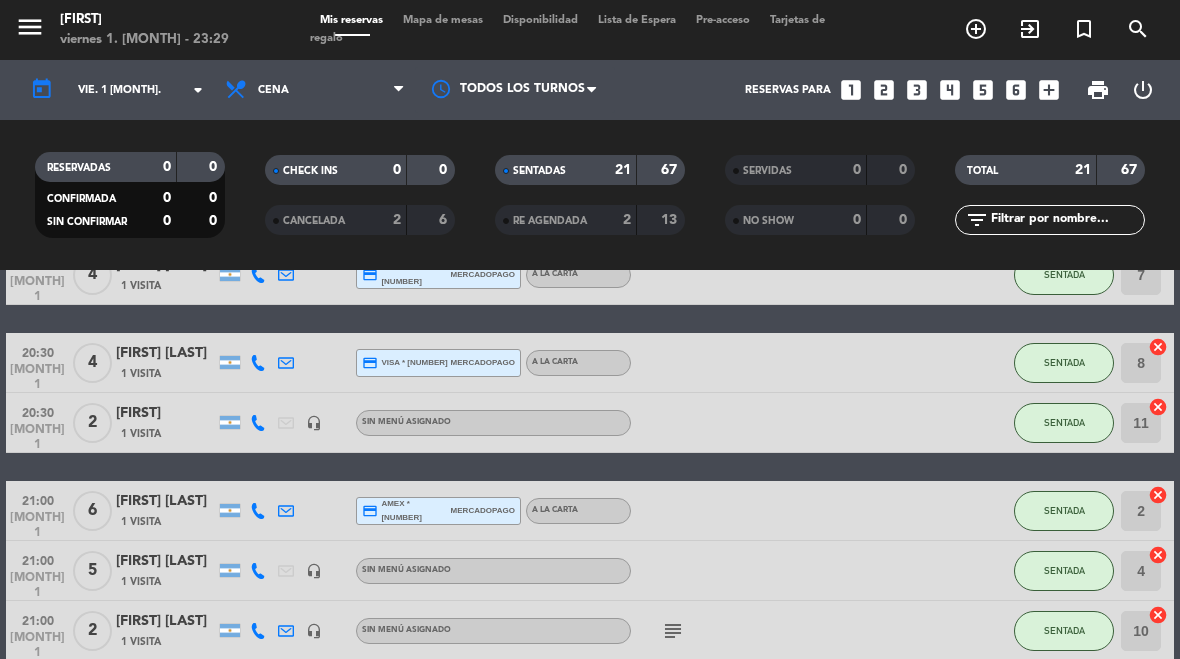 click on "vie. 1 [MONTH]." 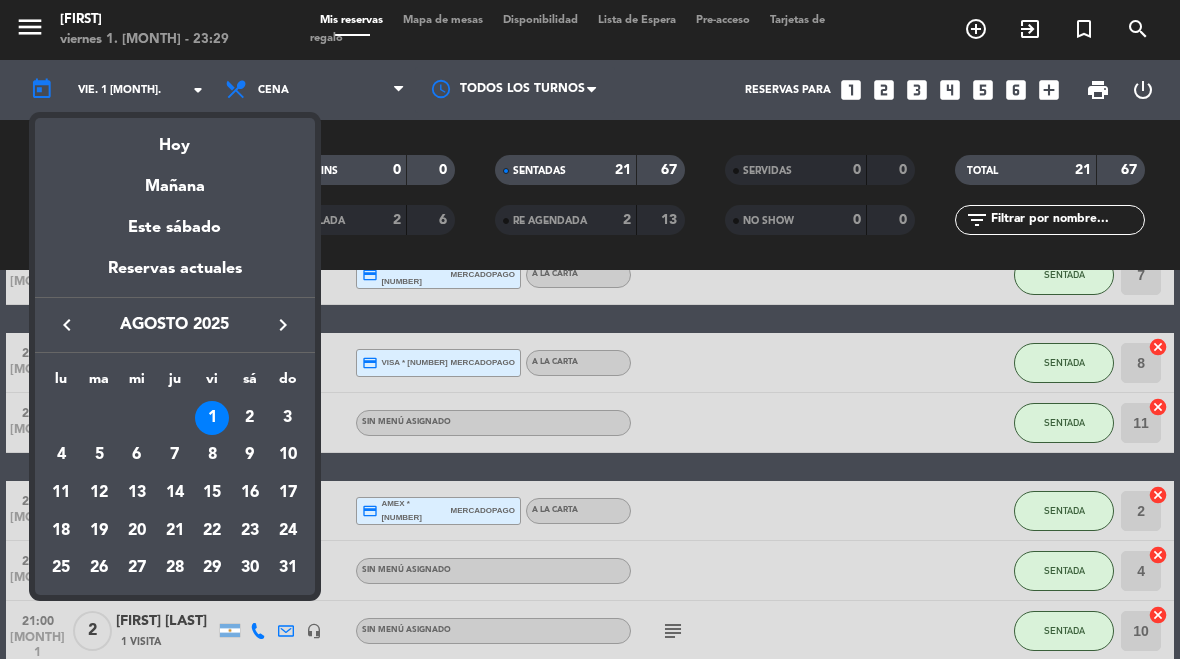 click on "2" at bounding box center [250, 418] 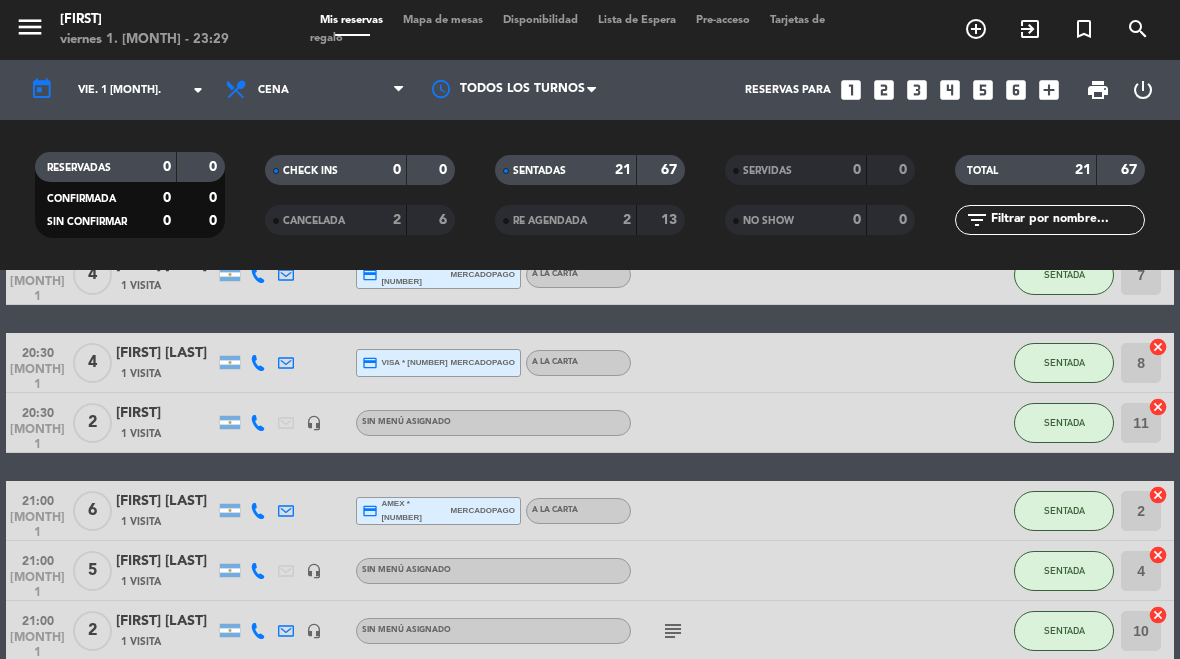 type on "sáb. 2 ago." 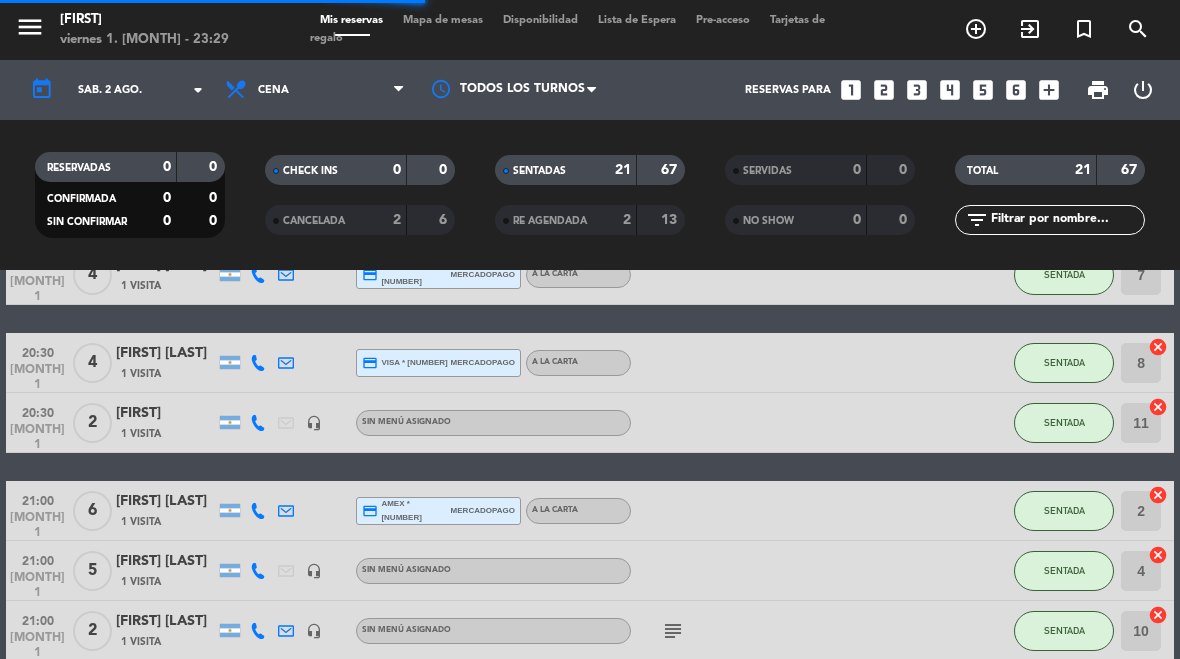 select on "dinner" 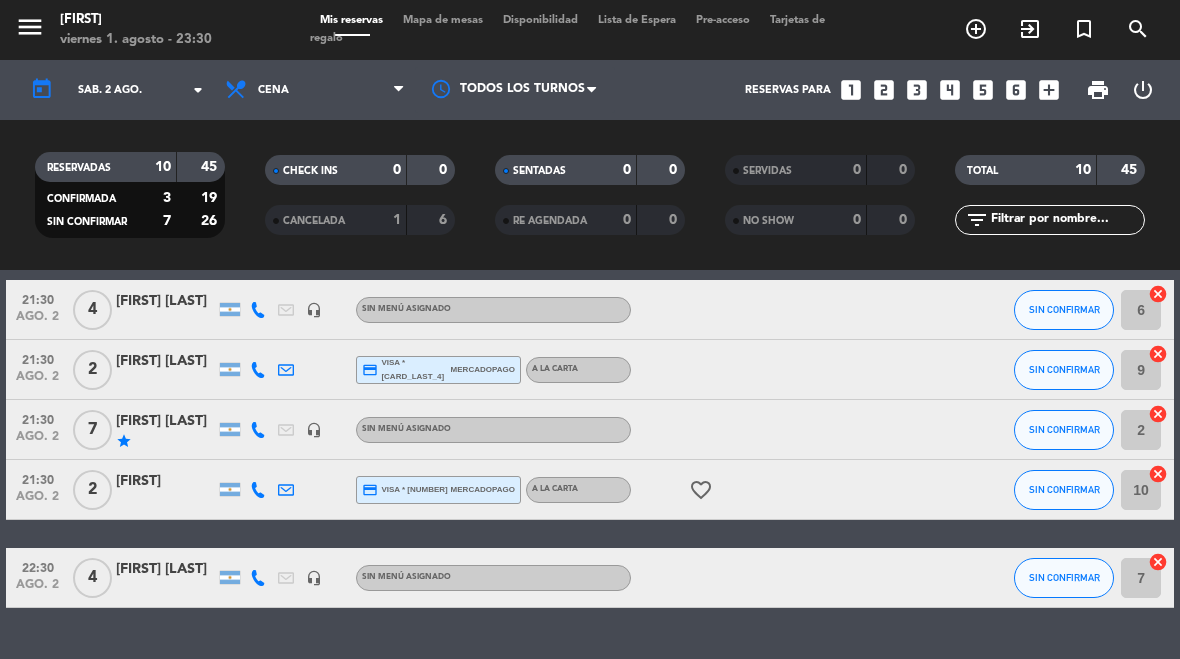 scroll, scrollTop: 426, scrollLeft: 0, axis: vertical 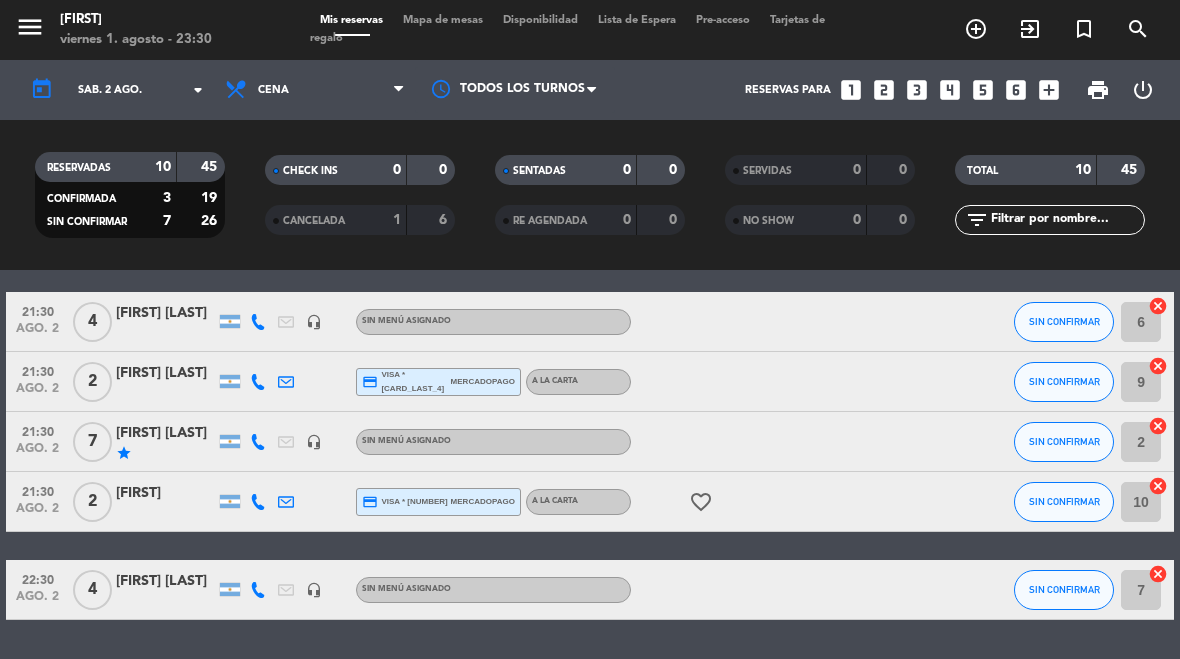 click on "cancel" 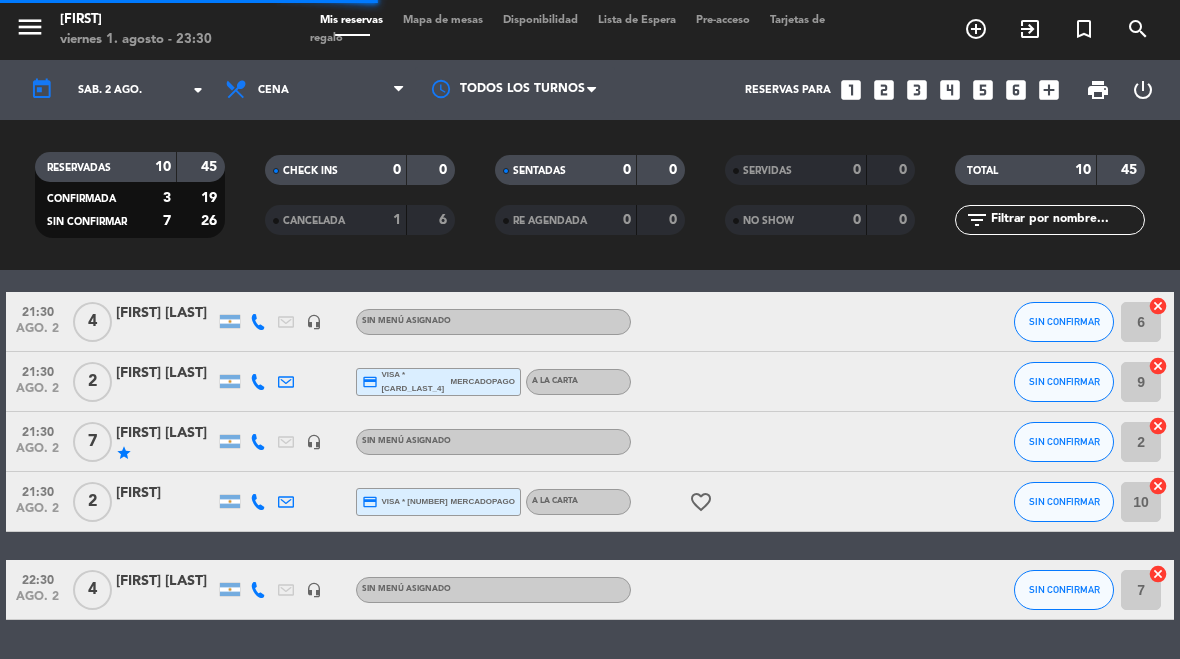select on "dinner" 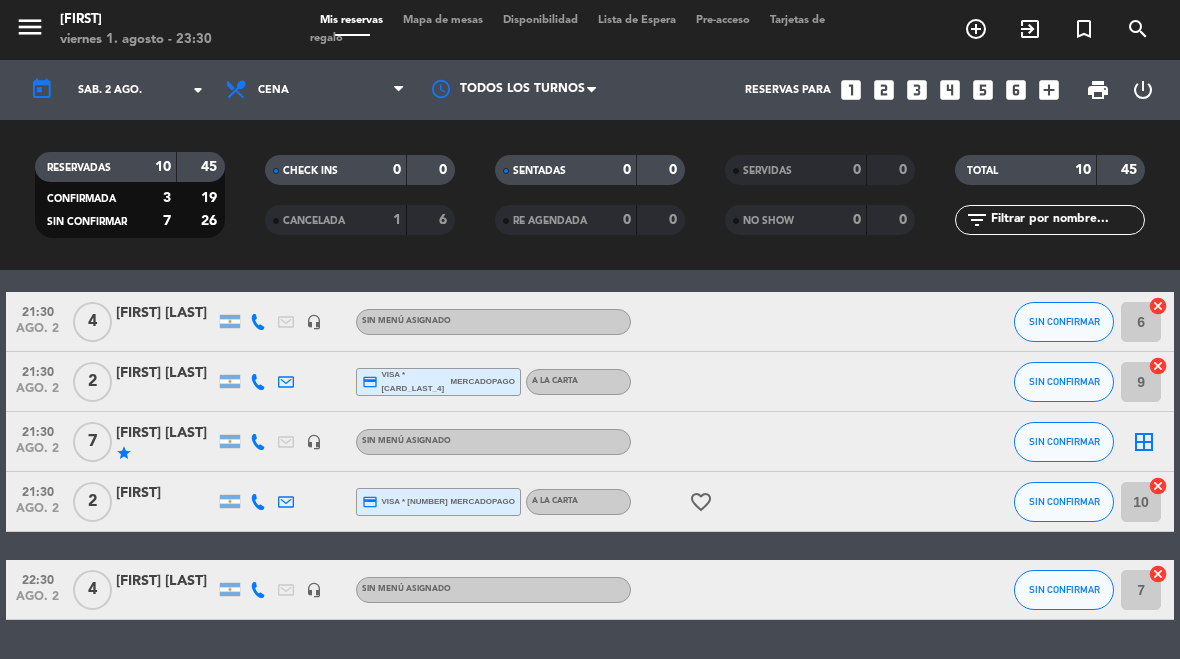 click on "border_all" 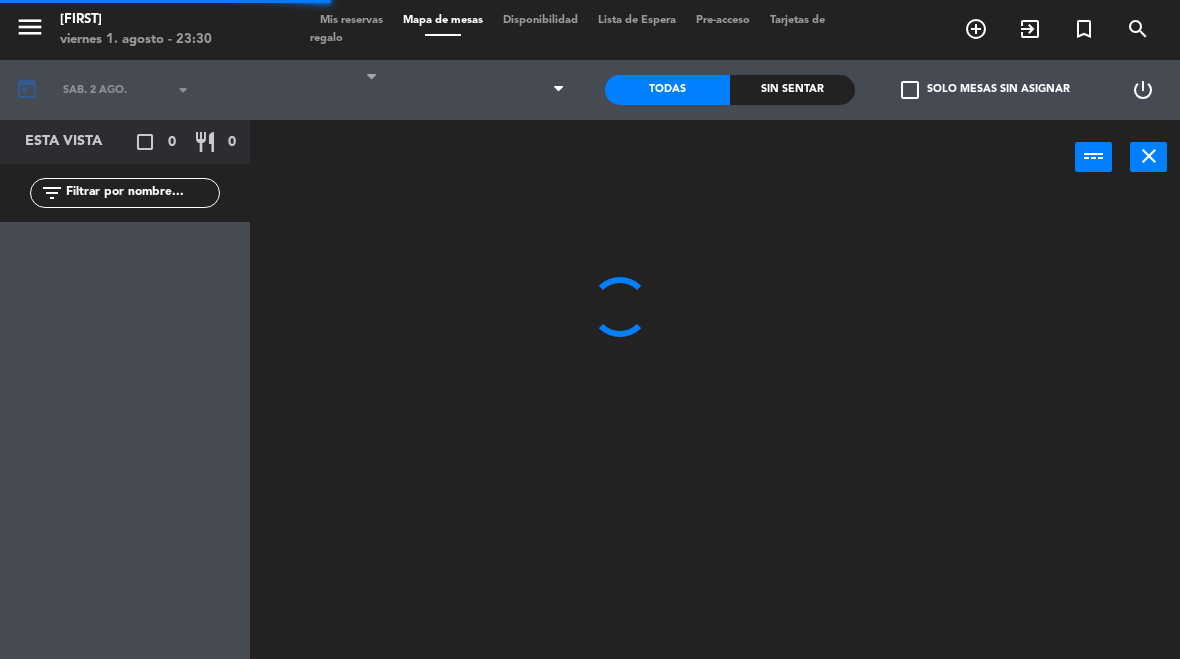 select on "dinner" 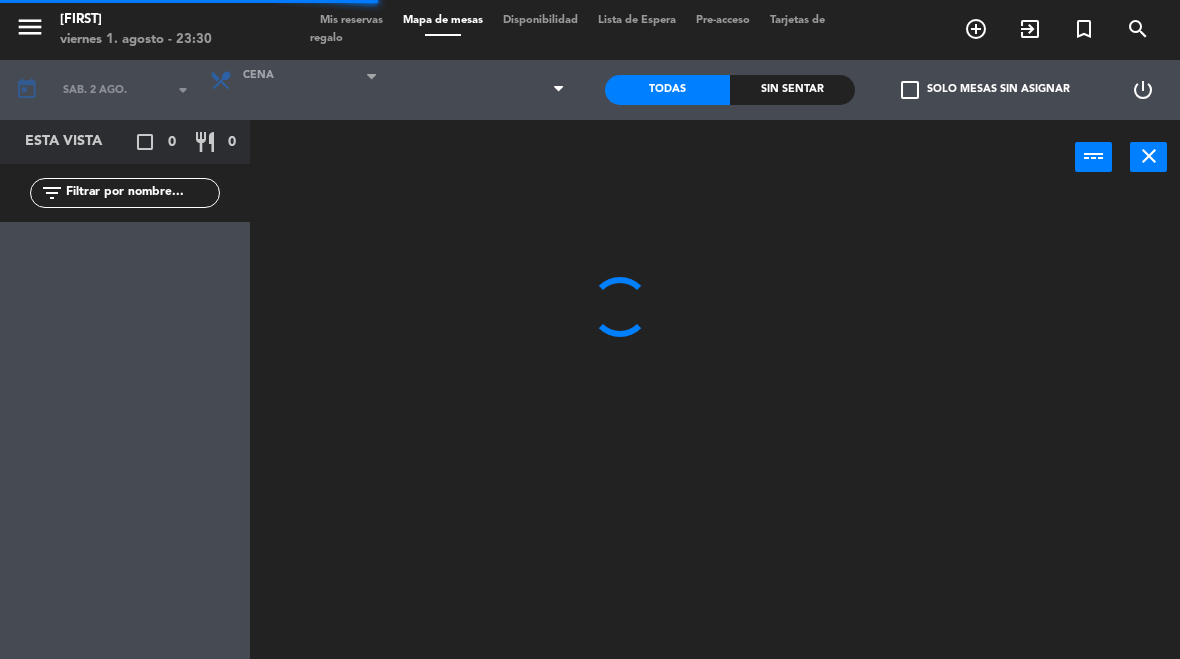 select 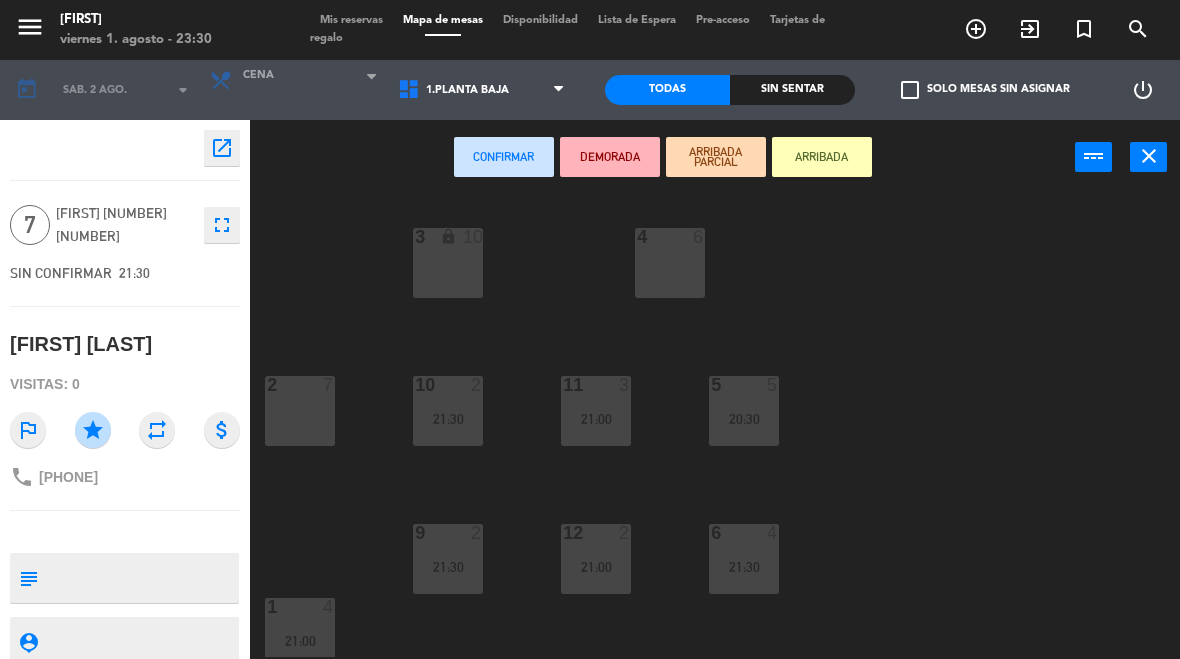 click on "3 lock  10" at bounding box center (448, 263) 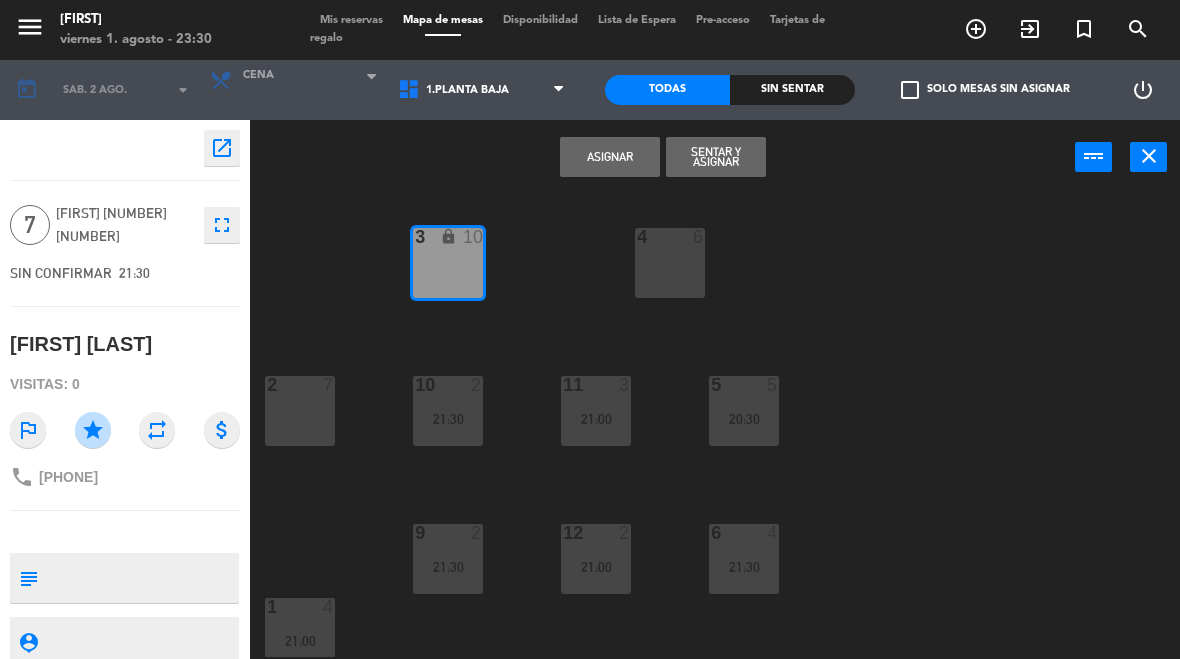 click on "Asignar" at bounding box center (610, 157) 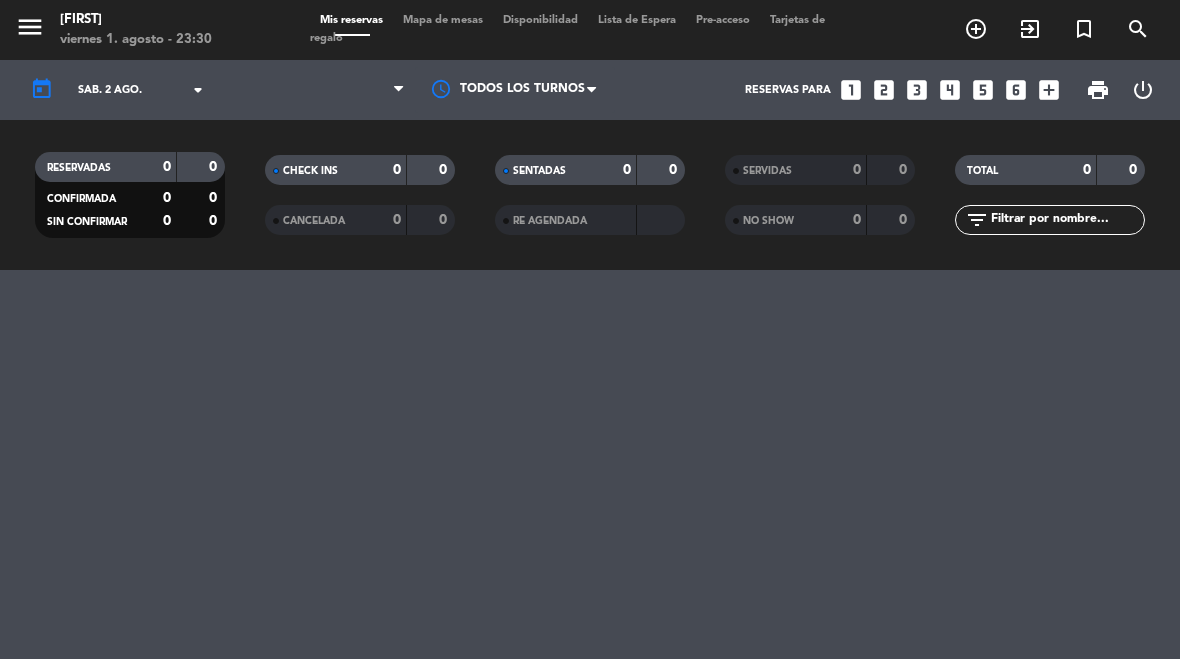 select on "dinner" 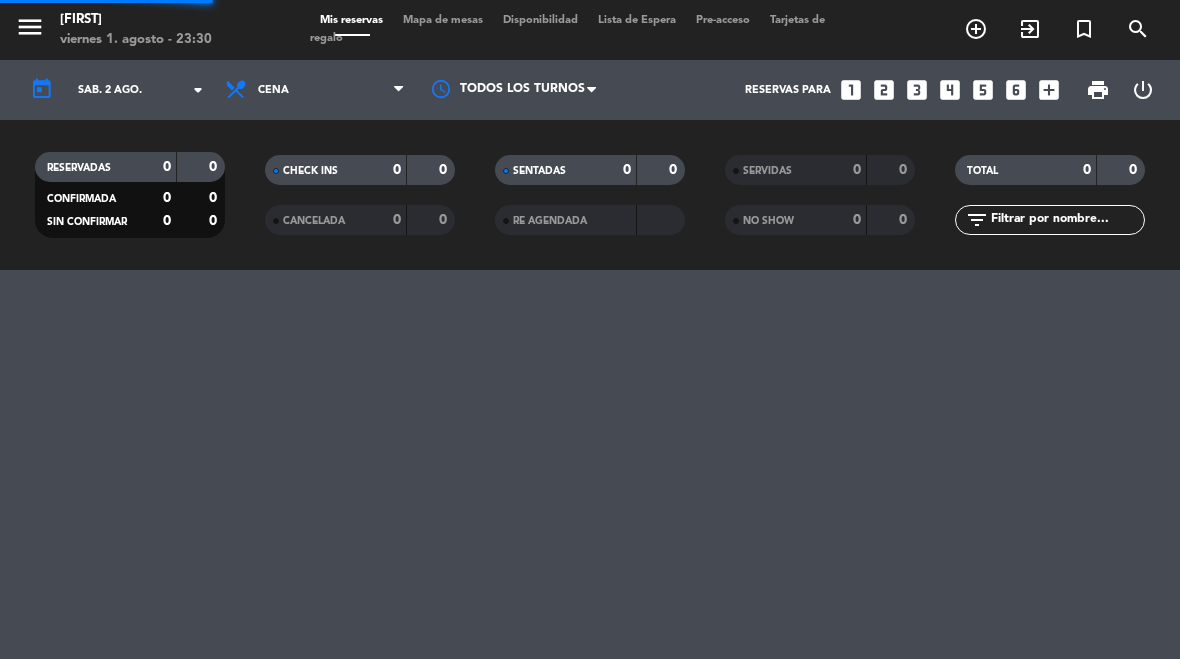 select on "dinner" 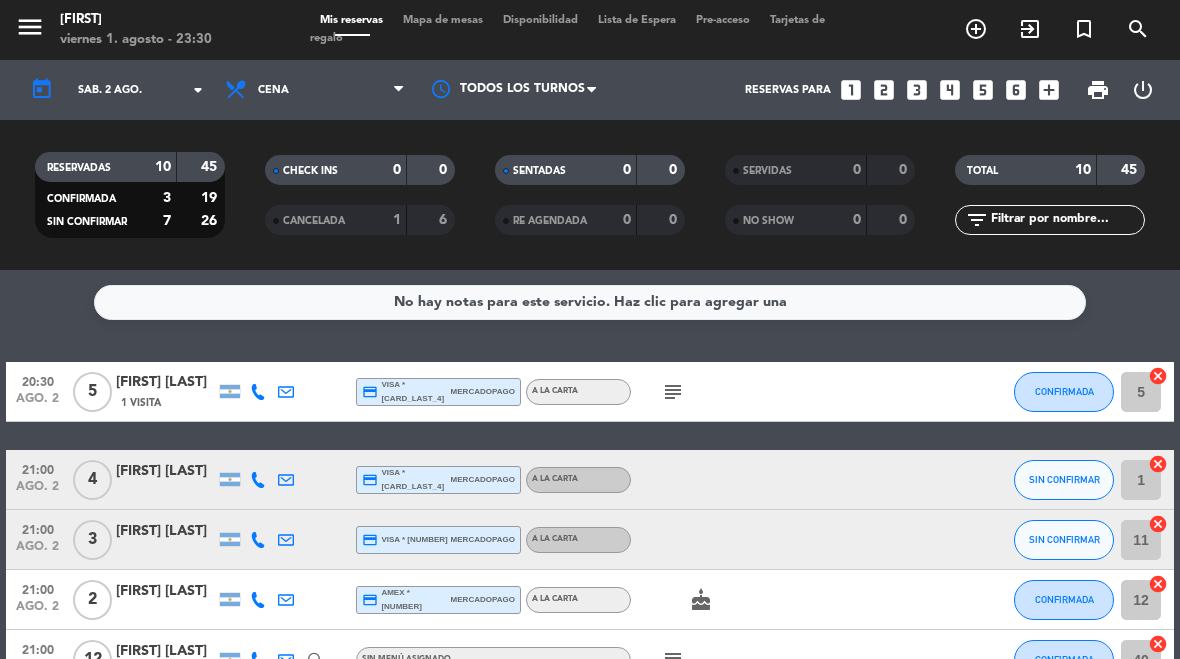click on "sáb. 2 ago." 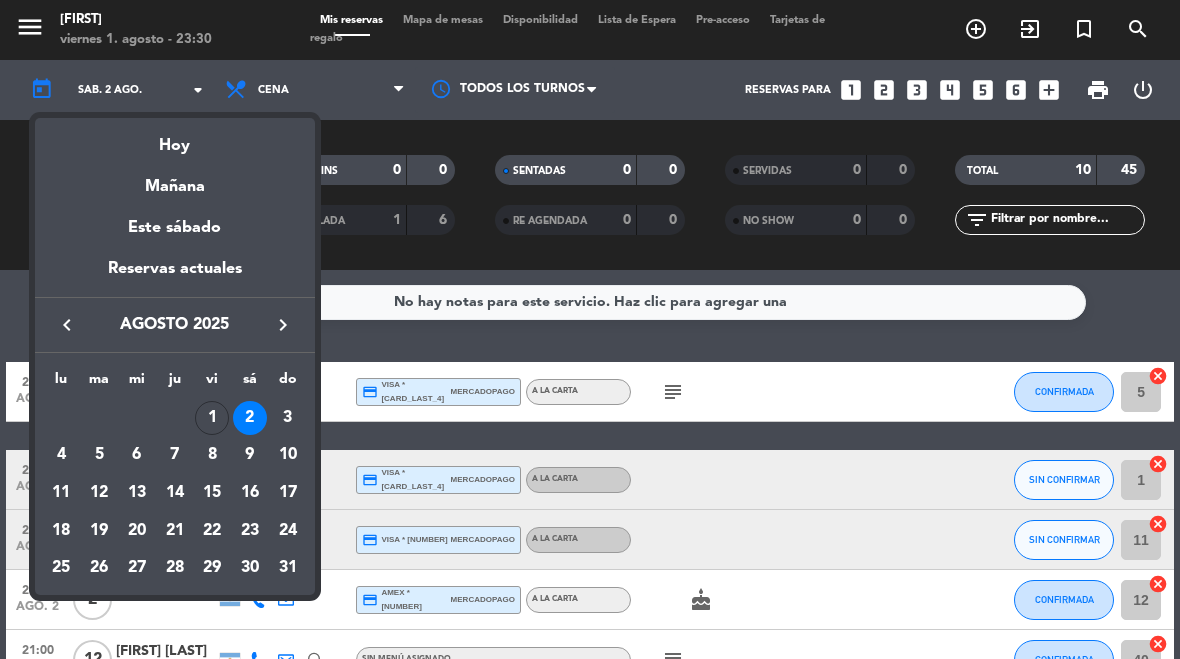 click on "1" at bounding box center [212, 418] 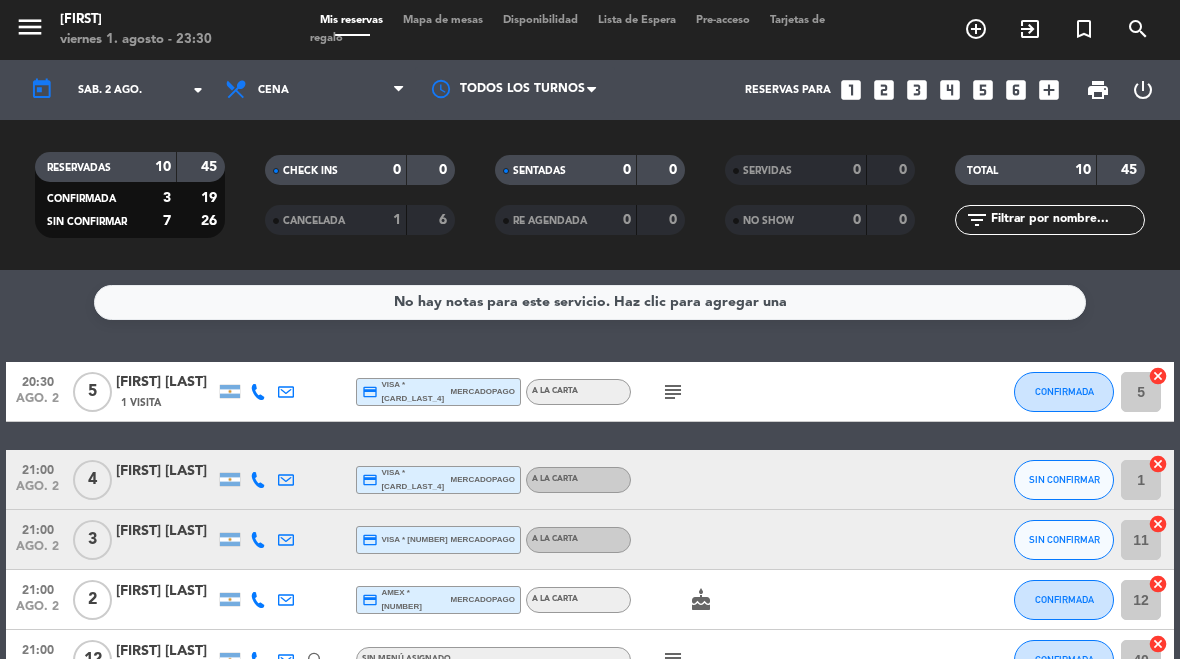 type on "vie. 1 [MONTH]." 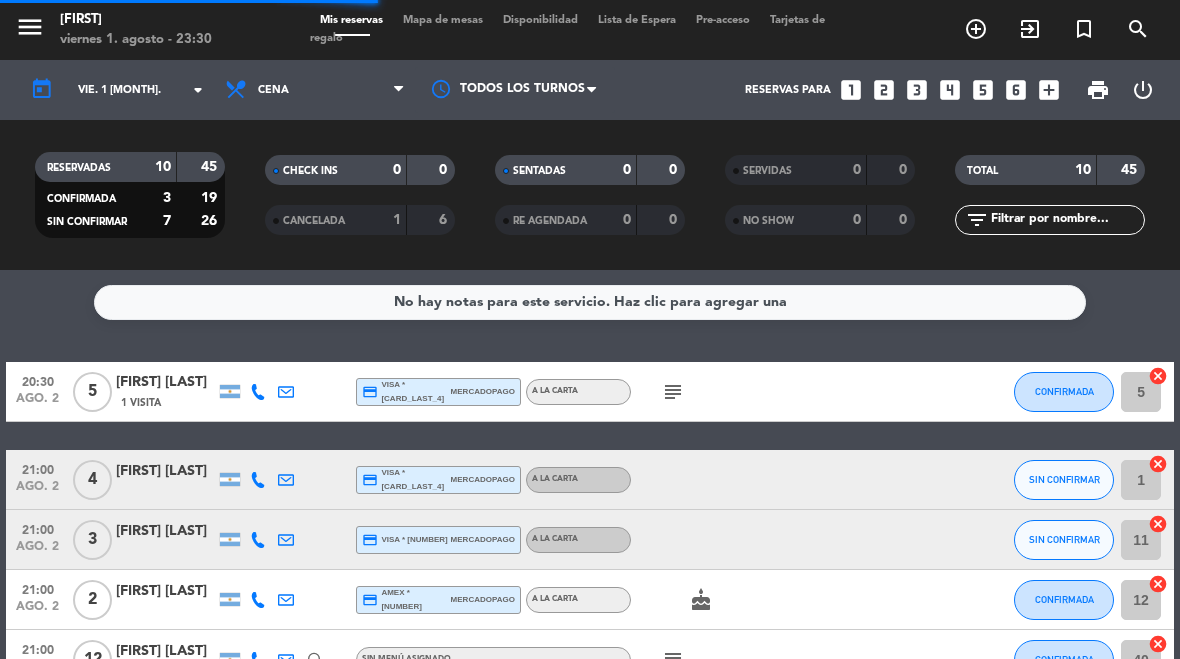 select on "dinner" 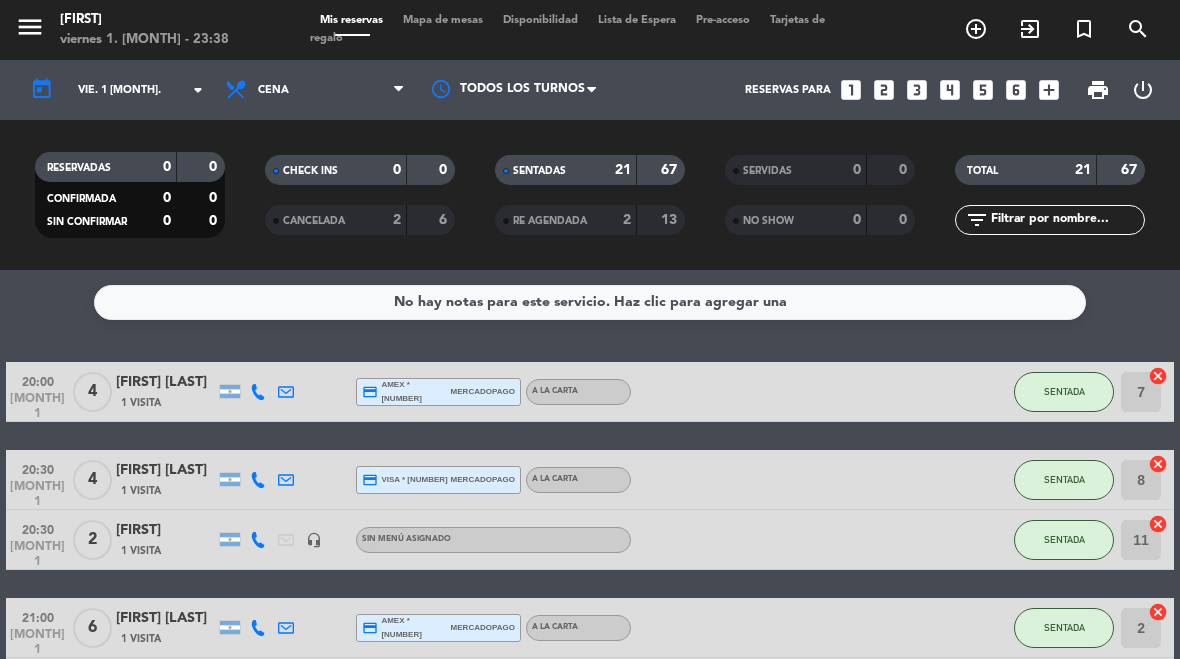 click on "looks_5" at bounding box center [983, 90] 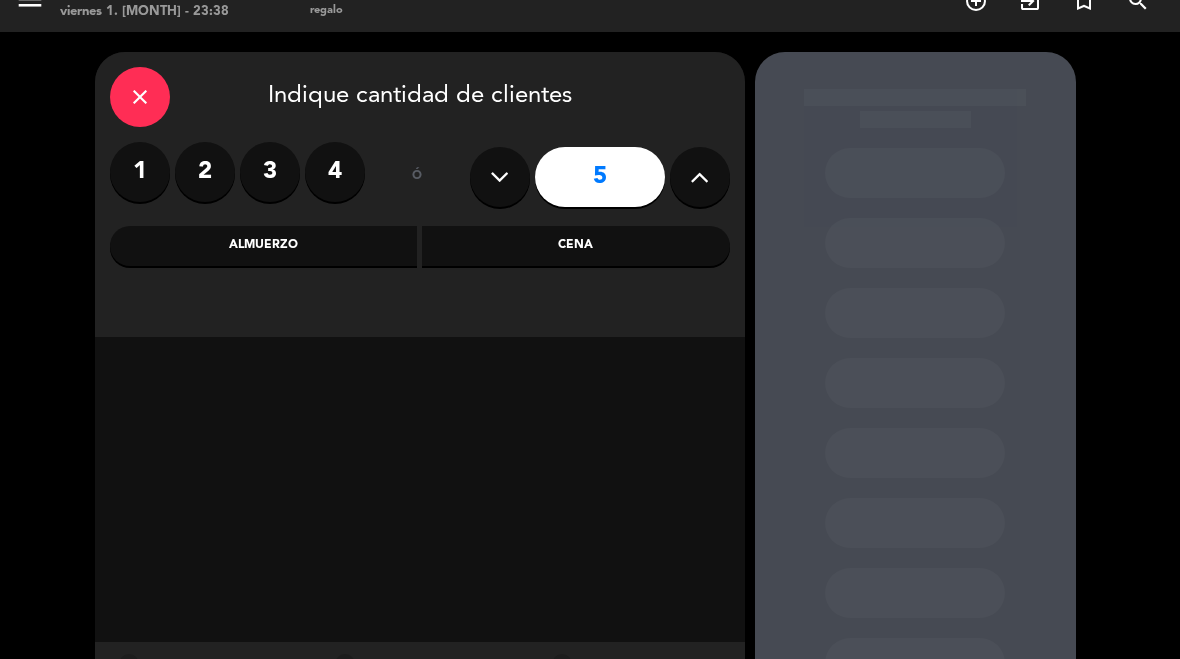 scroll, scrollTop: 28, scrollLeft: 0, axis: vertical 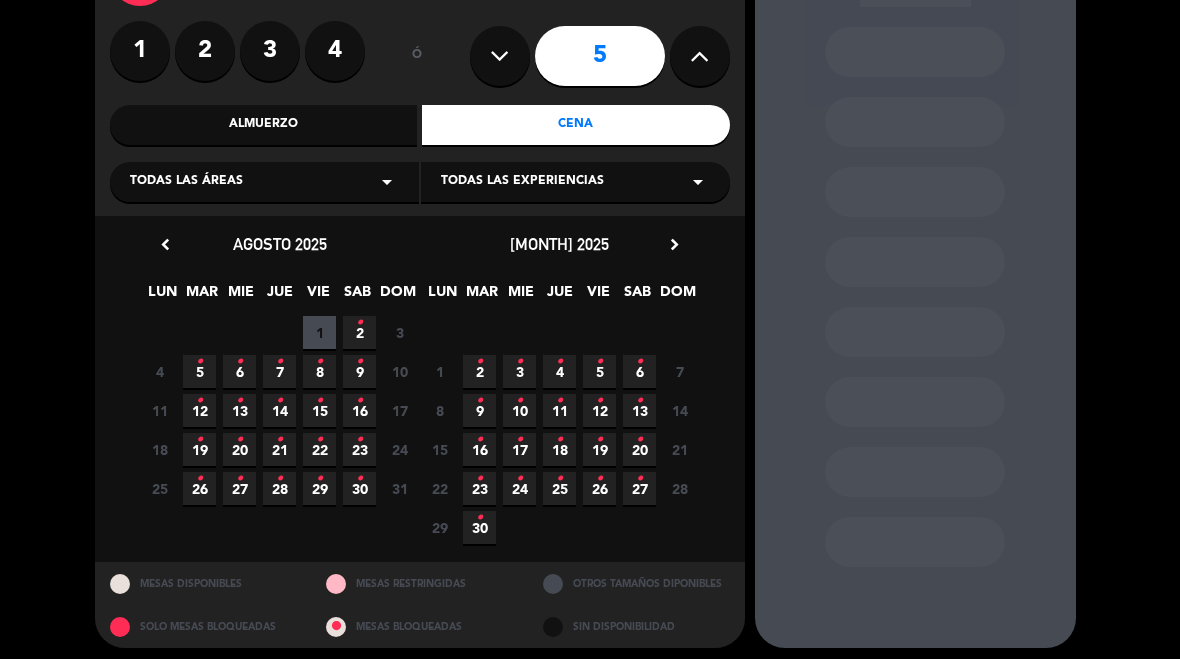 click on "7  •" at bounding box center (279, 371) 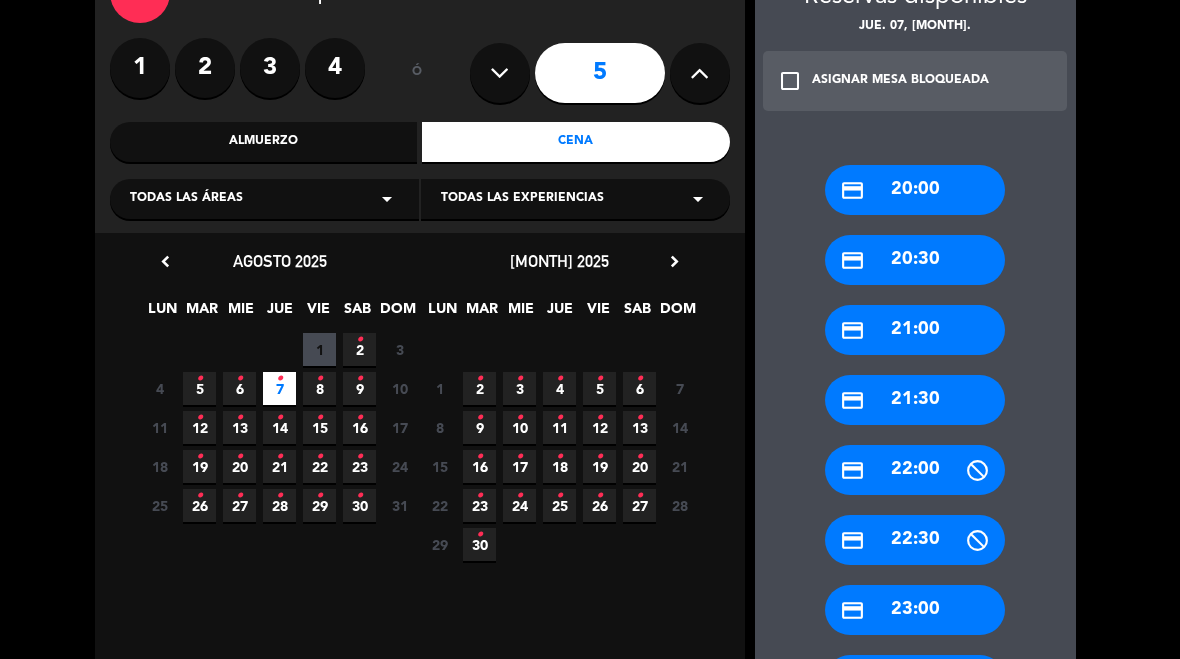 click on "credit_card  20:30" at bounding box center (915, 260) 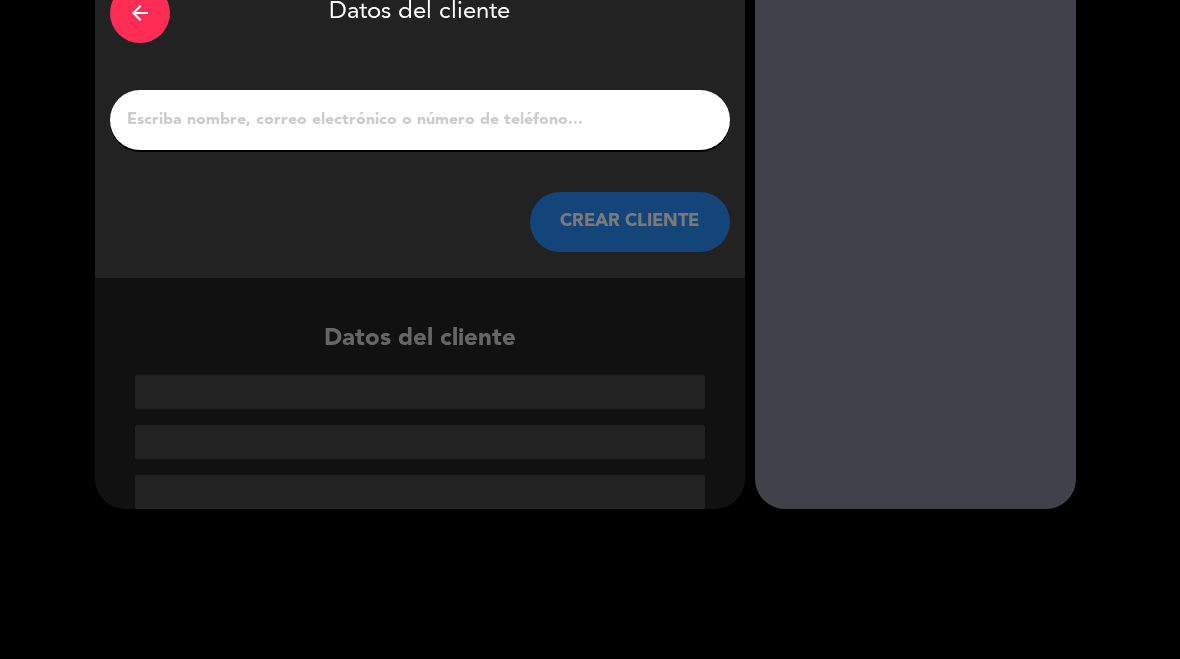 click on "1" at bounding box center (420, 120) 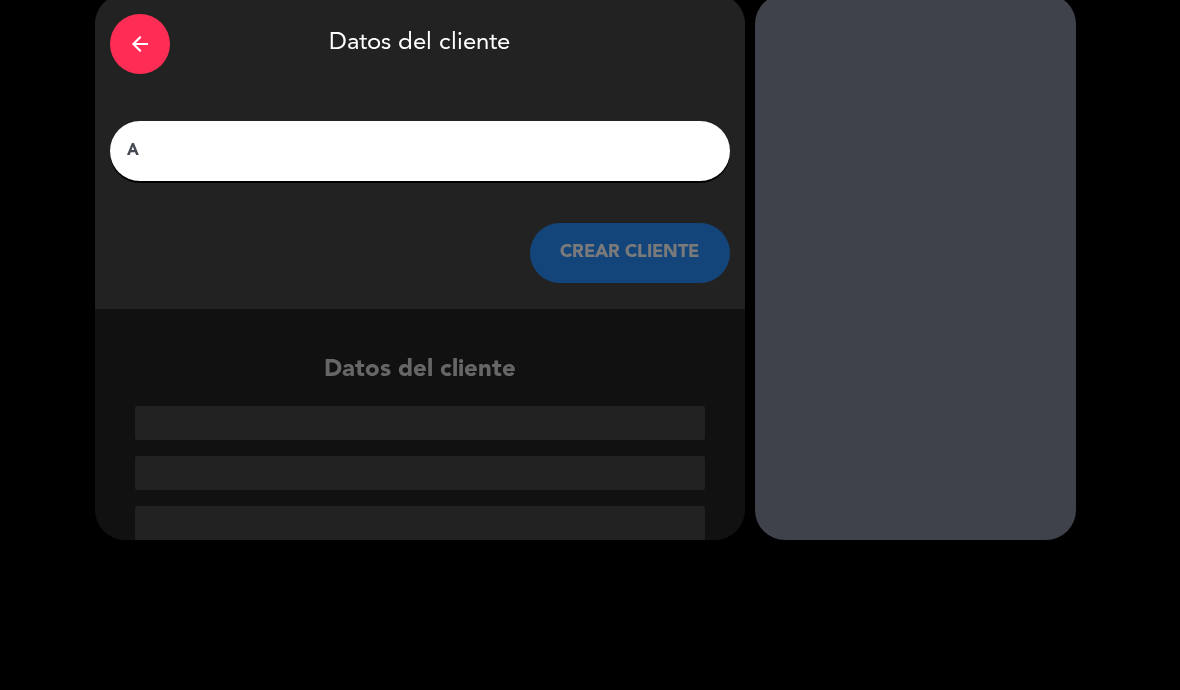 scroll, scrollTop: 40, scrollLeft: 0, axis: vertical 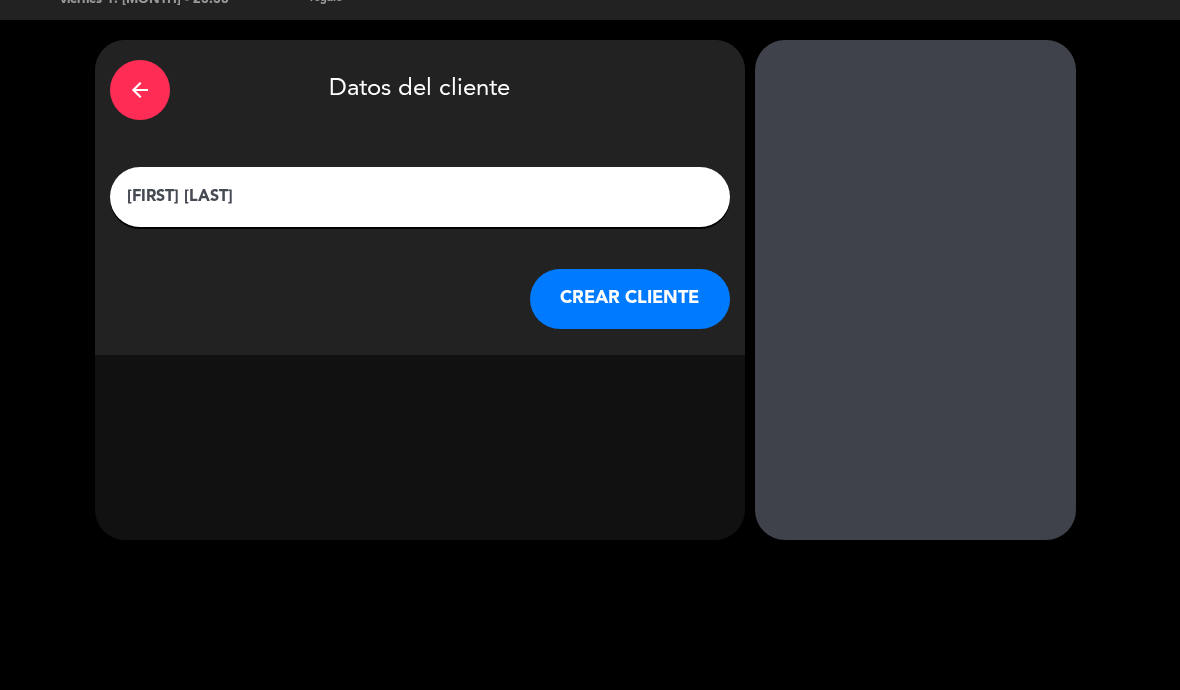 type on "[FIRST] [LAST]" 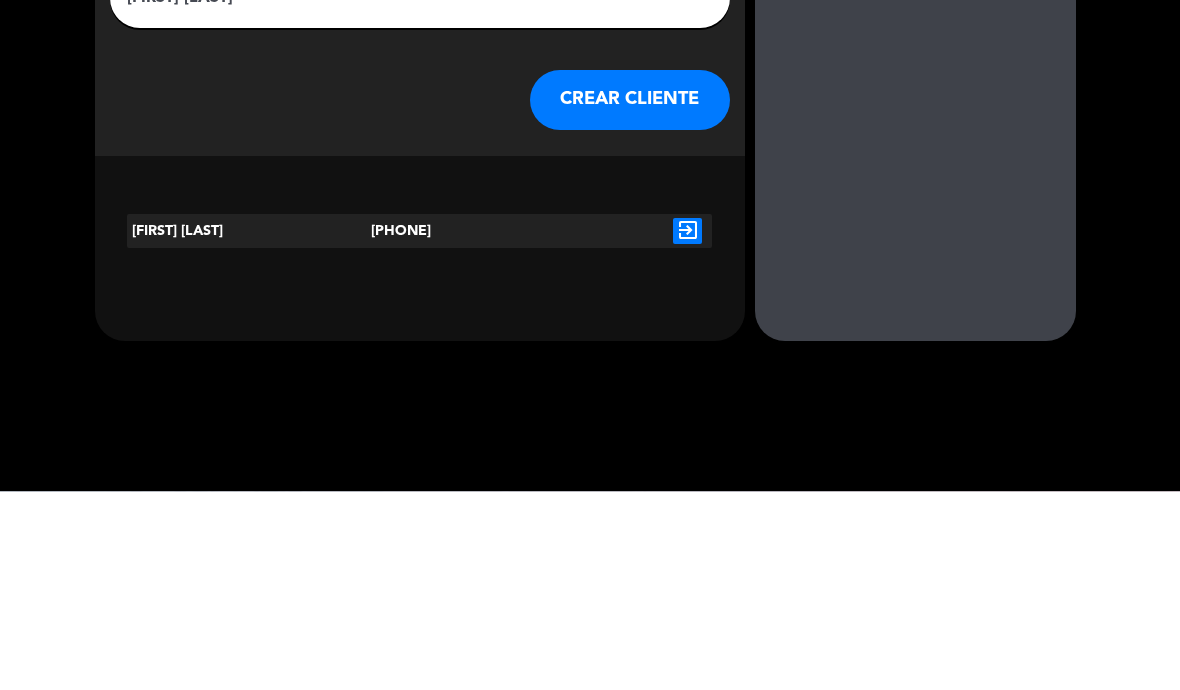 click on "CREAR CLIENTE" at bounding box center [630, 299] 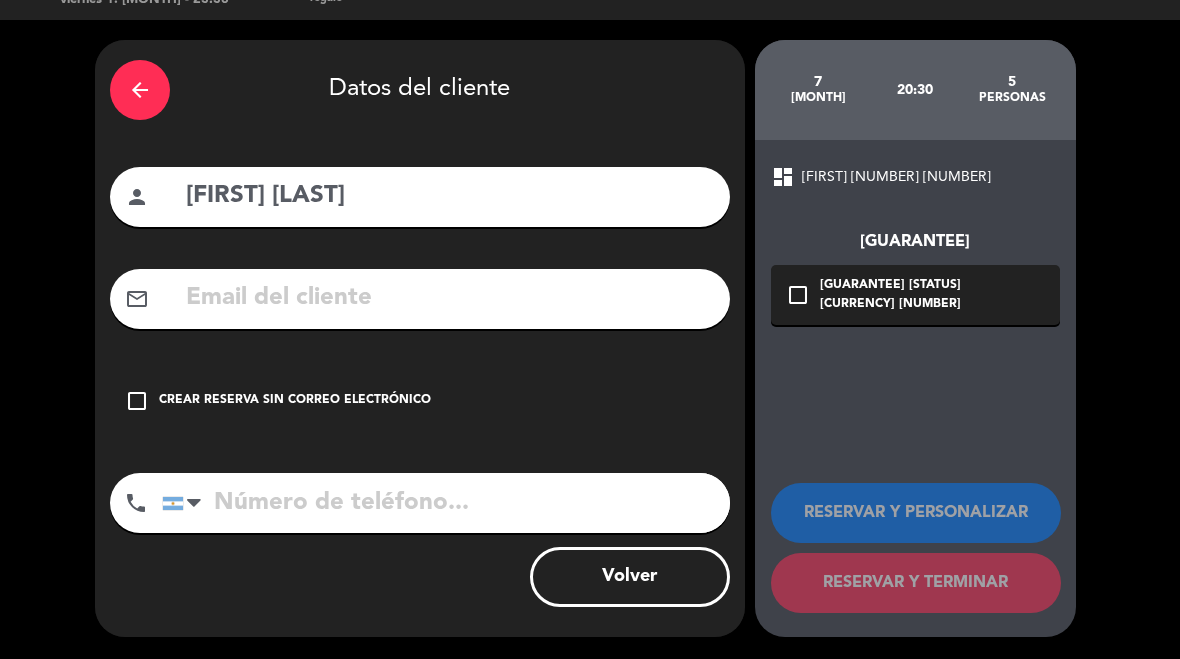 click at bounding box center [449, 298] 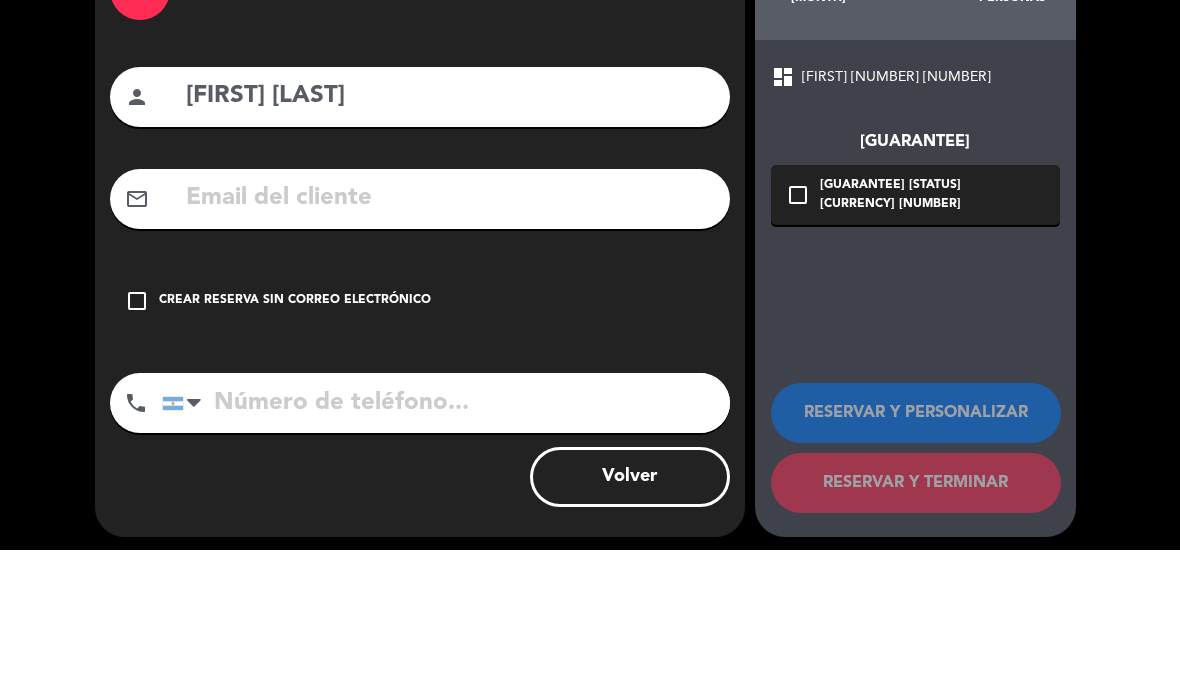 scroll, scrollTop: 0, scrollLeft: 0, axis: both 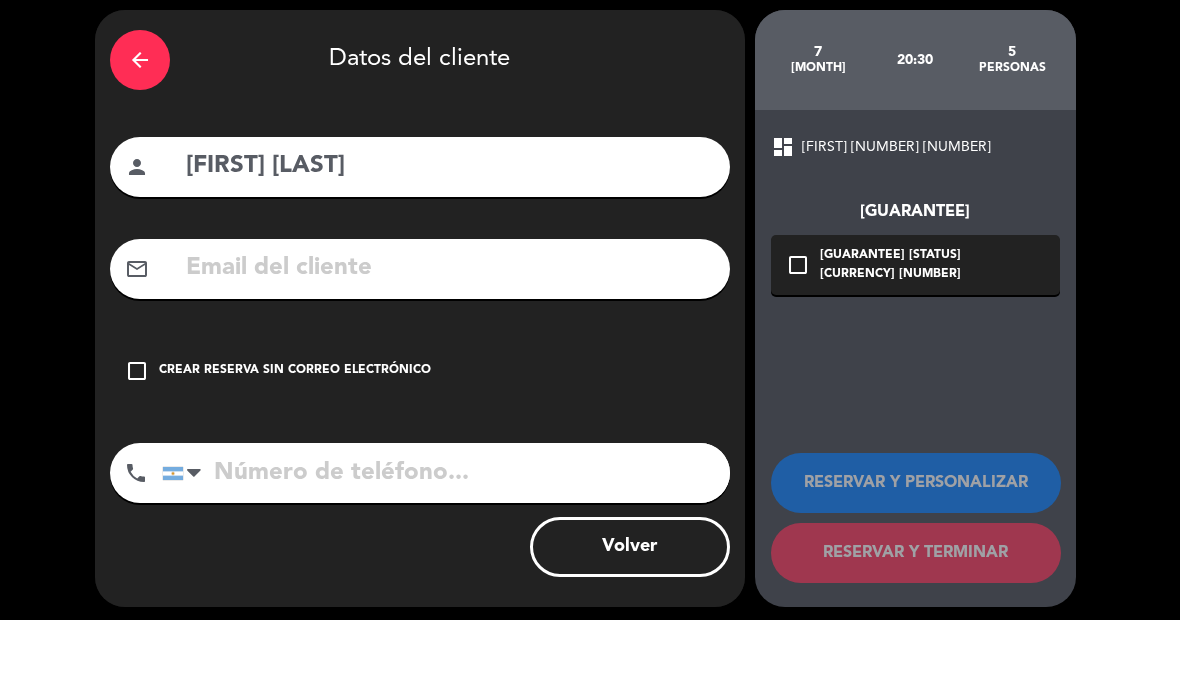 click on "arrow_back" at bounding box center [140, 130] 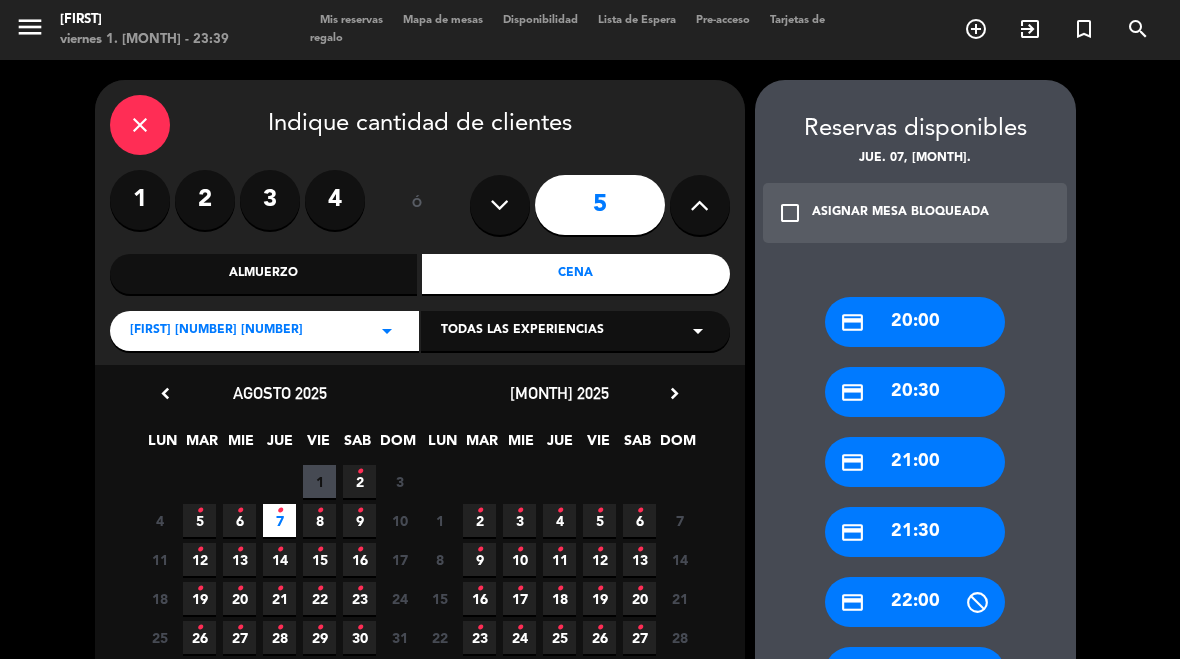 click on "credit_card  20:30" at bounding box center (915, 392) 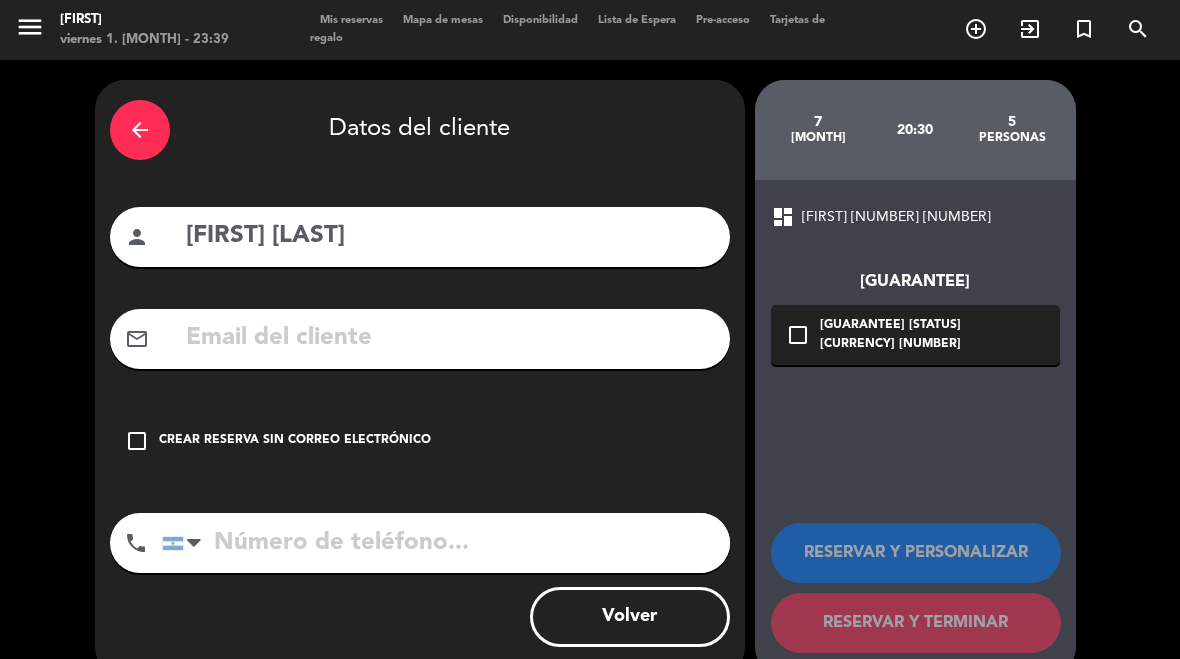 click on "[FIRST] [LAST]" at bounding box center (449, 236) 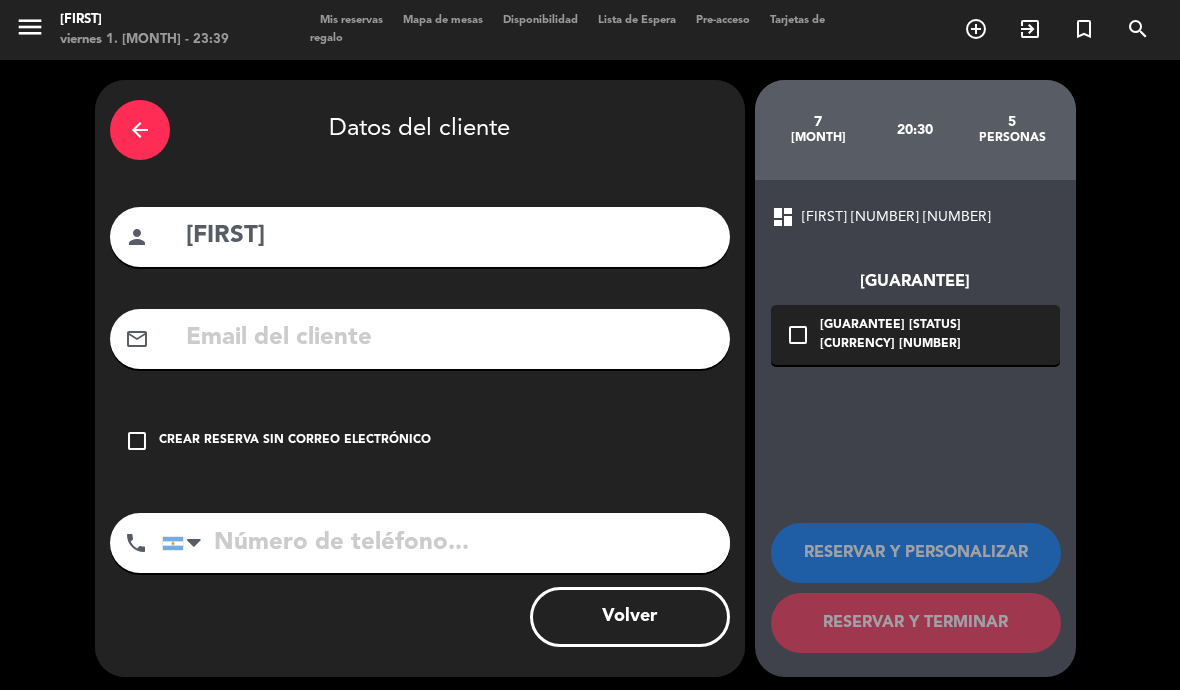 type on "A" 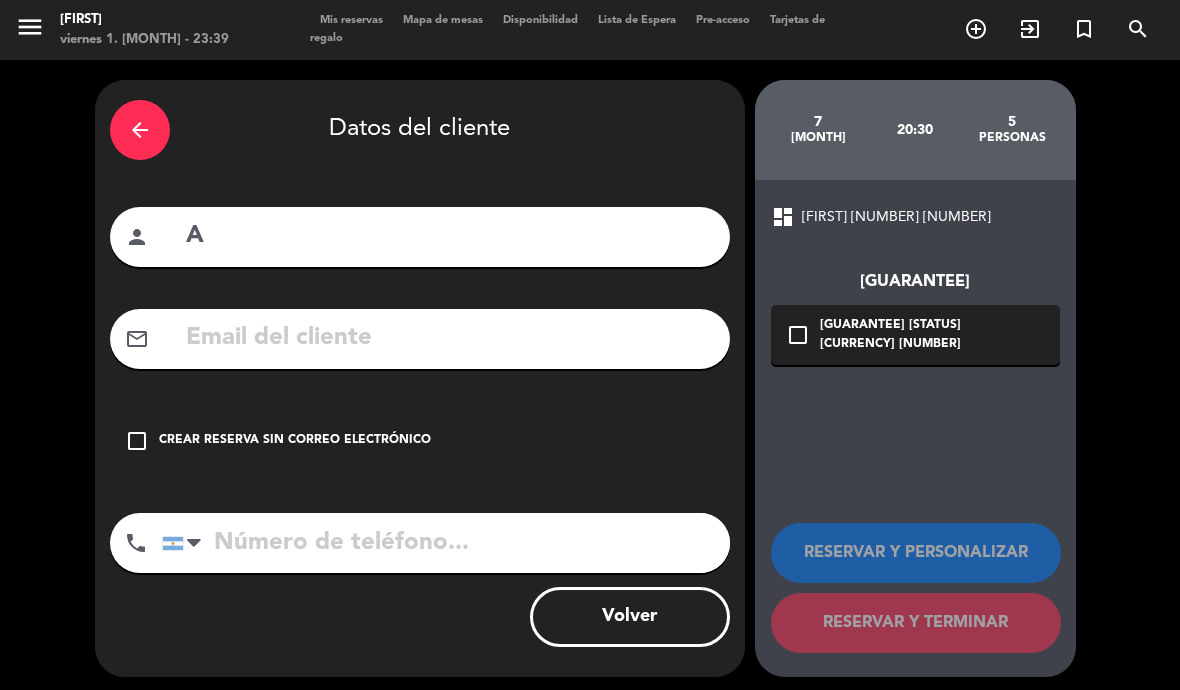 type 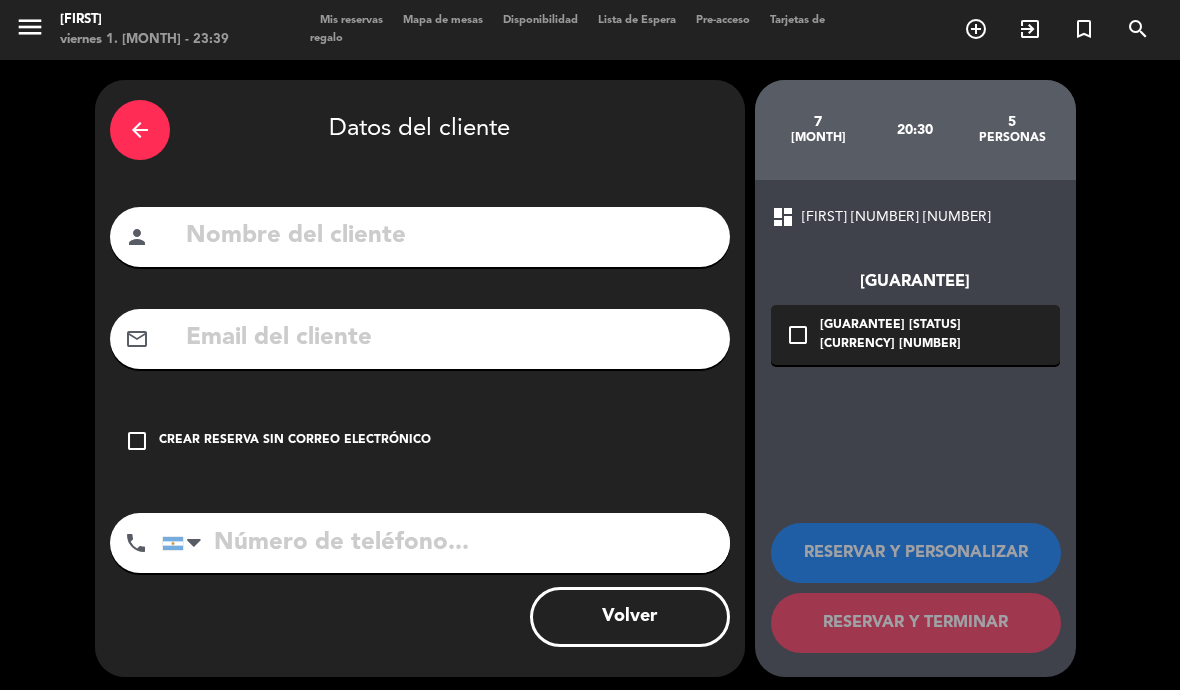 click on "arrow_back" at bounding box center [140, 130] 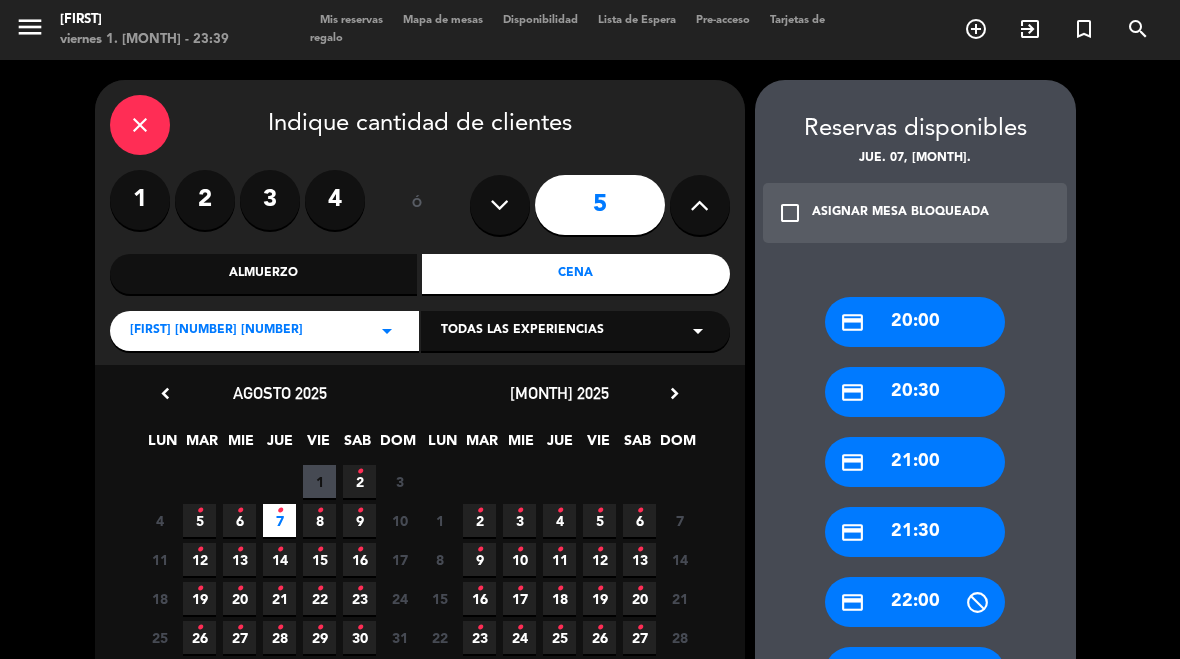 click on "close" at bounding box center [140, 125] 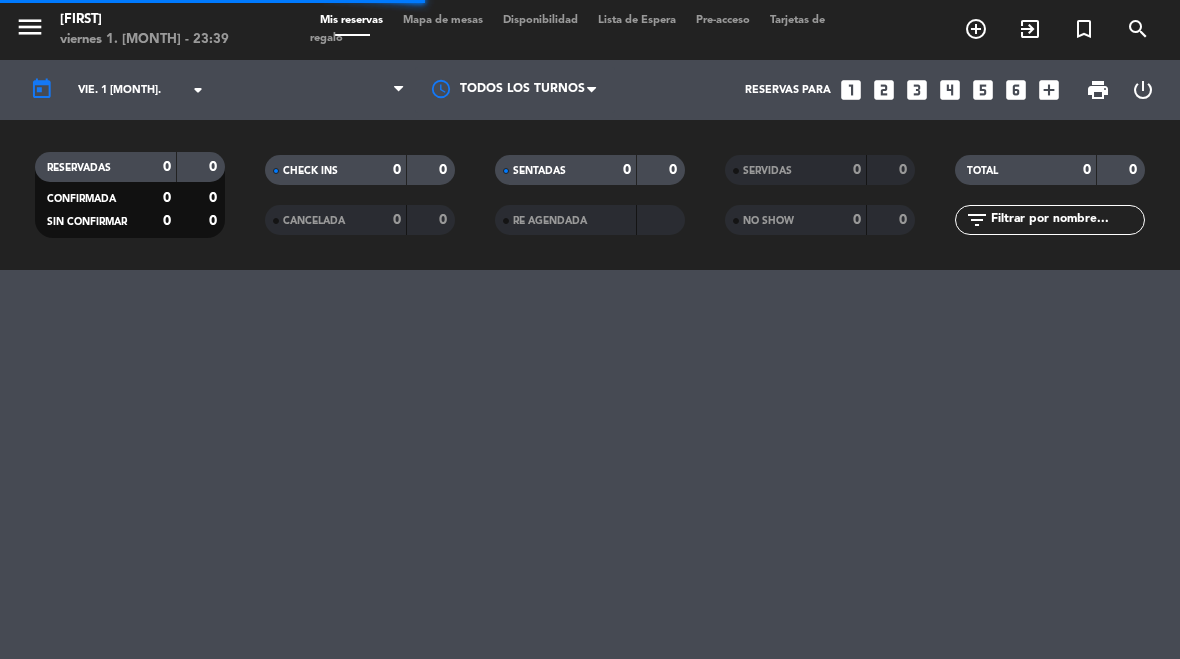 select on "dinner" 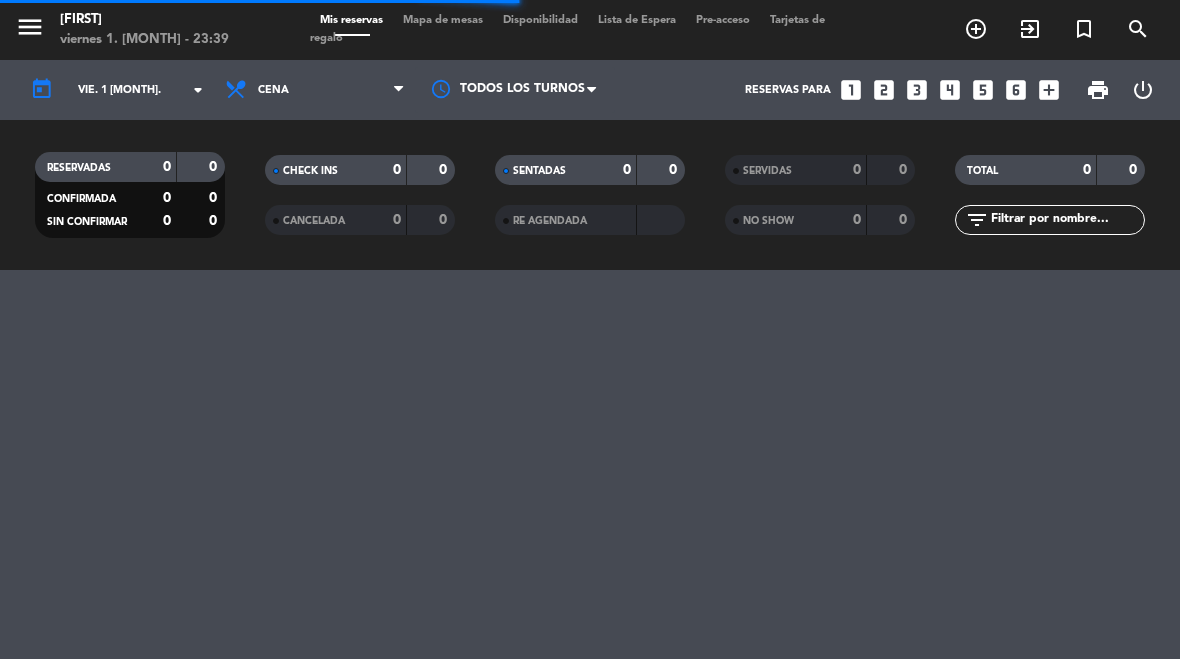 select on "dinner" 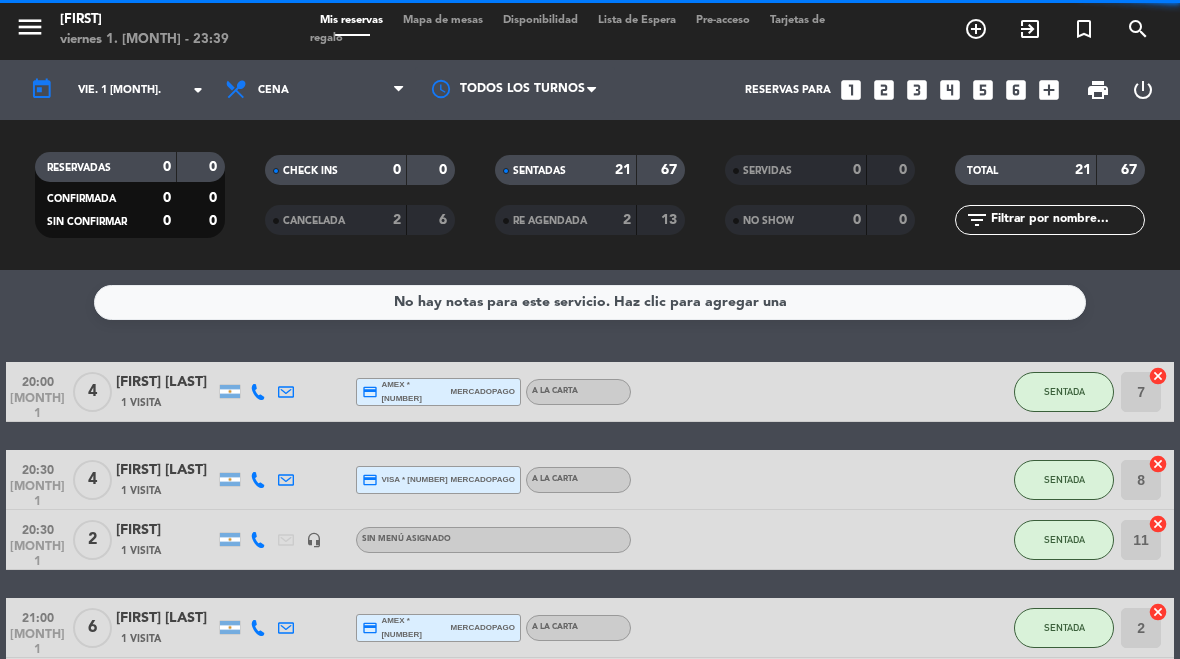 click on "looks_5" at bounding box center (983, 90) 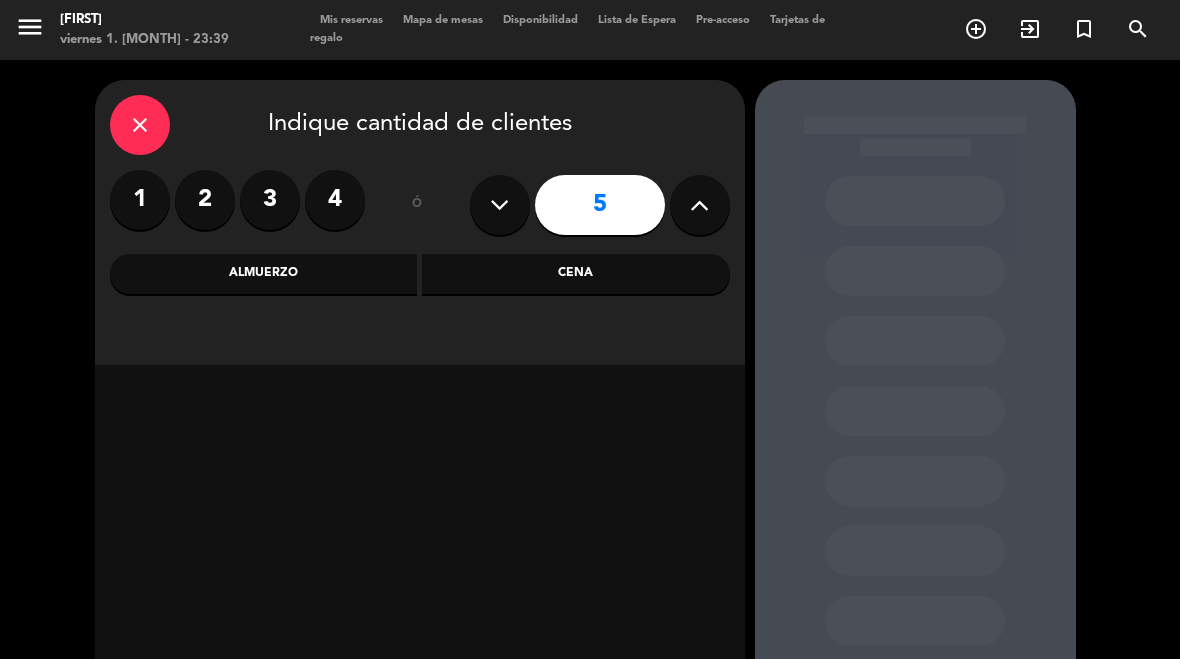 click on "Cena" at bounding box center [576, 274] 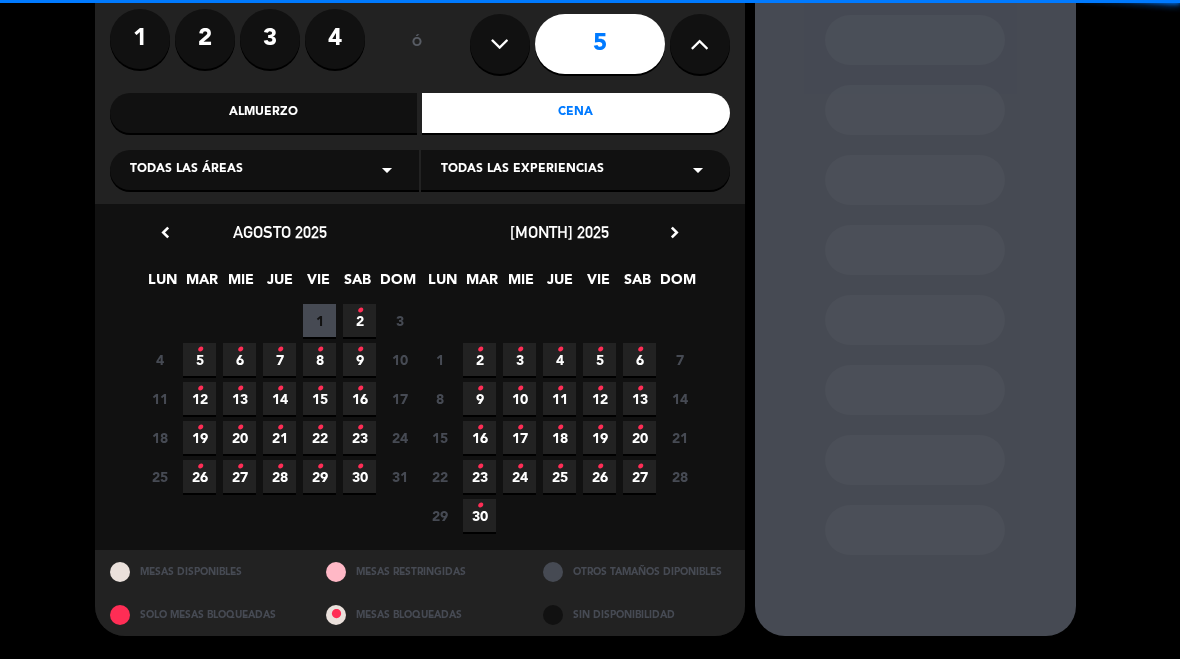 scroll, scrollTop: 164, scrollLeft: 0, axis: vertical 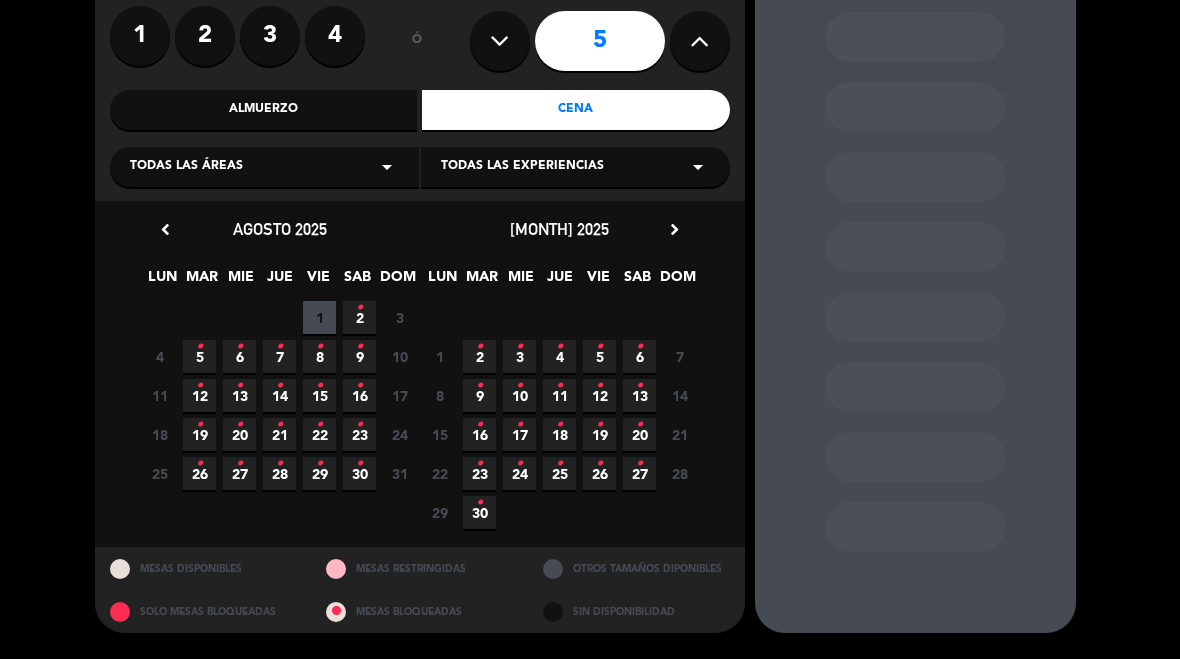 click on "7  •" at bounding box center (279, 356) 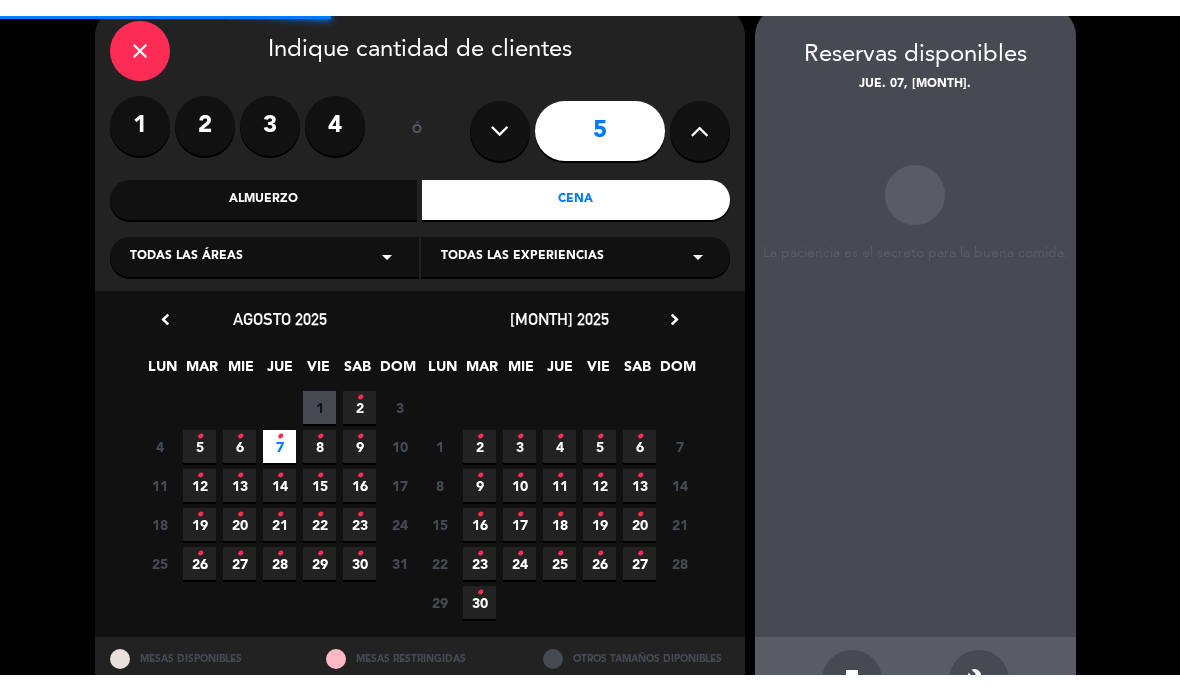 scroll, scrollTop: 80, scrollLeft: 0, axis: vertical 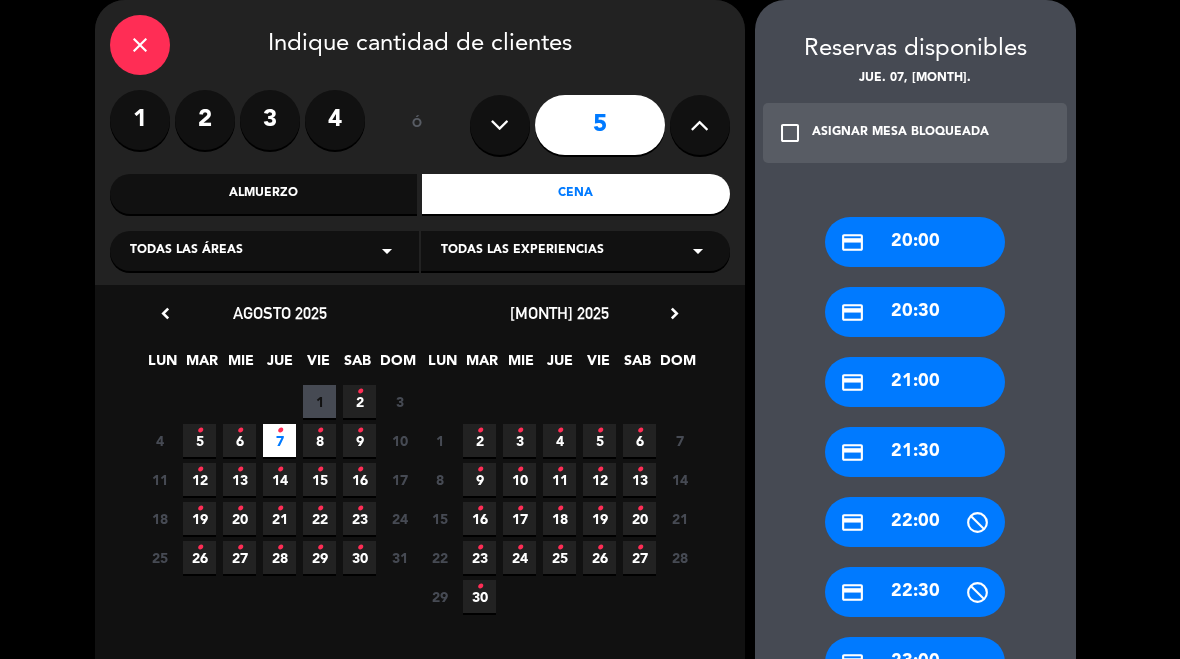 click on "credit_card  20:30" at bounding box center (915, 312) 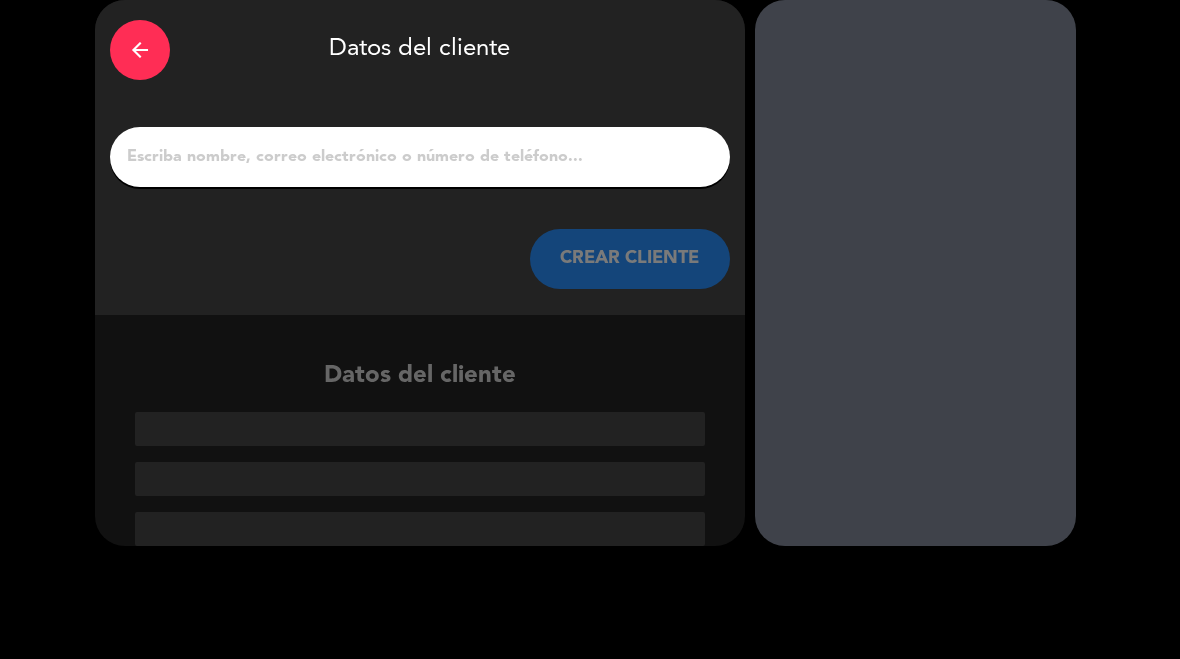 click on "1" at bounding box center (420, 157) 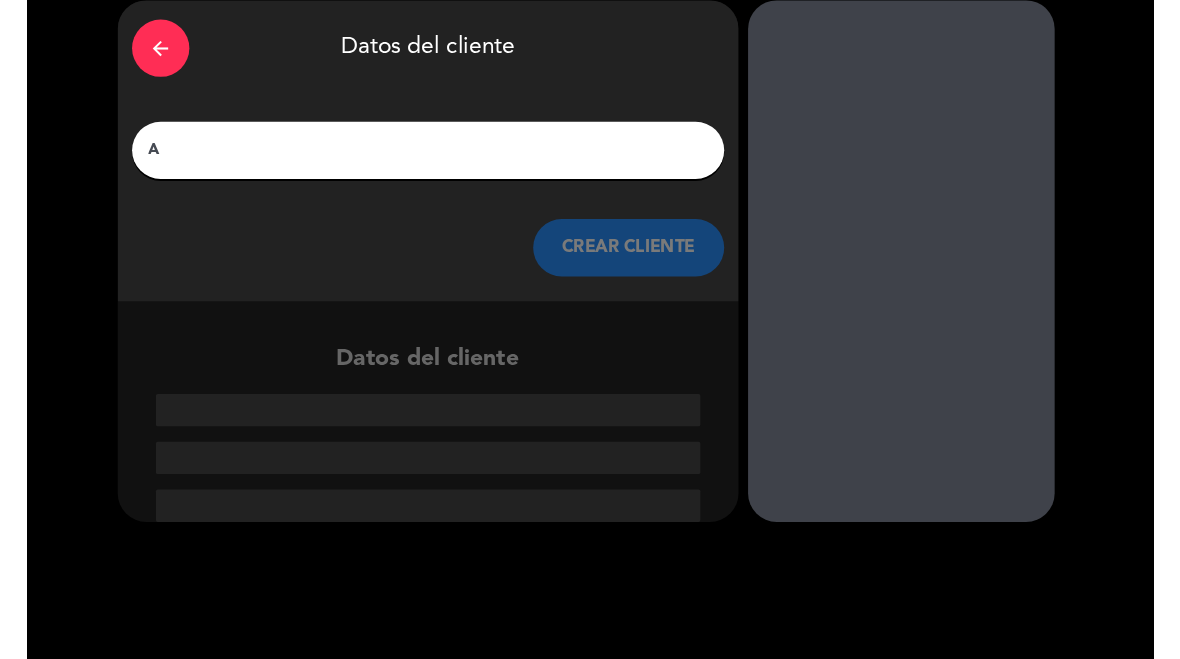 scroll, scrollTop: 40, scrollLeft: 0, axis: vertical 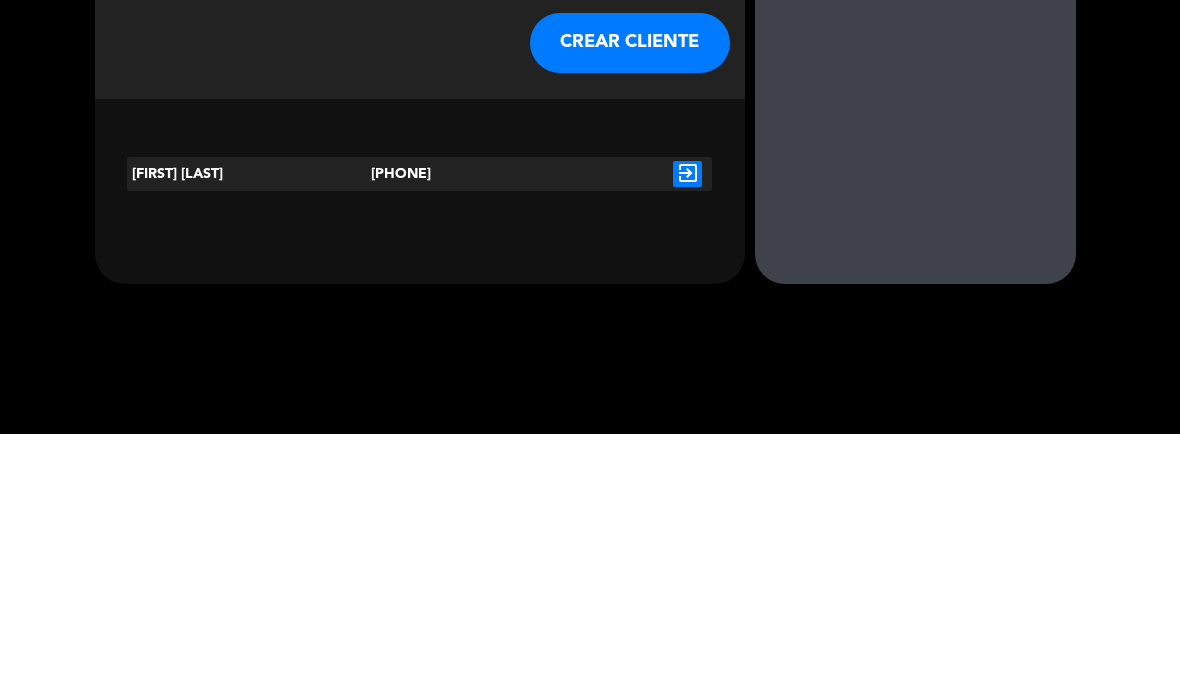 type on "[FIRST] [LAST]" 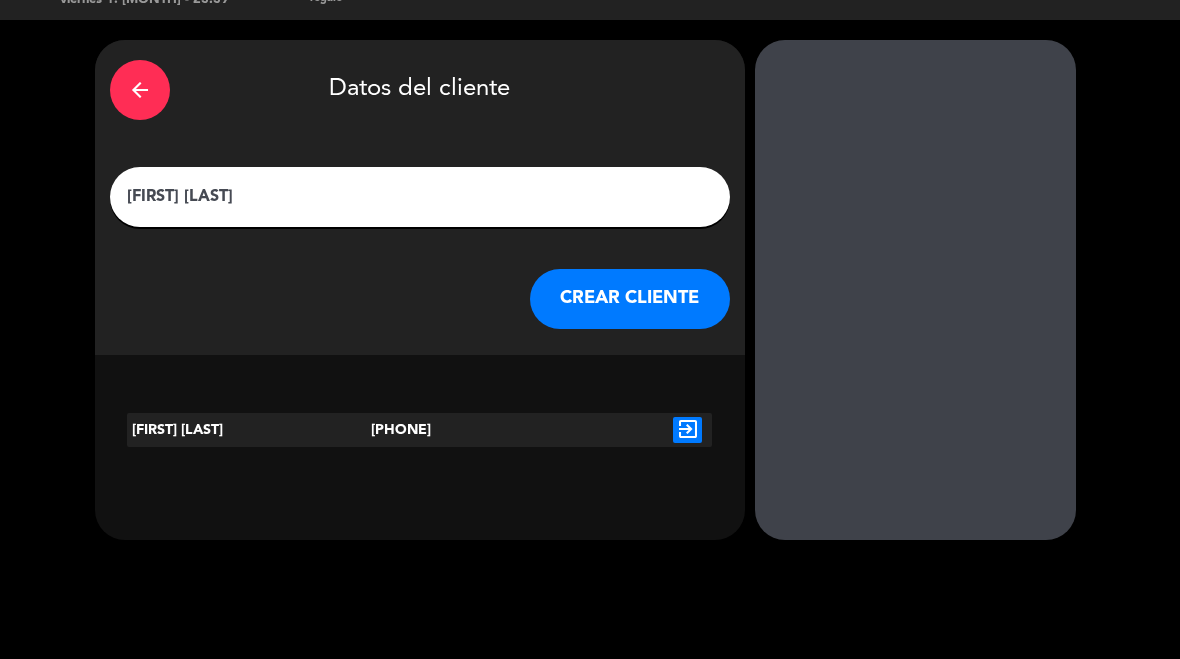 click on "exit_to_app" at bounding box center (687, 430) 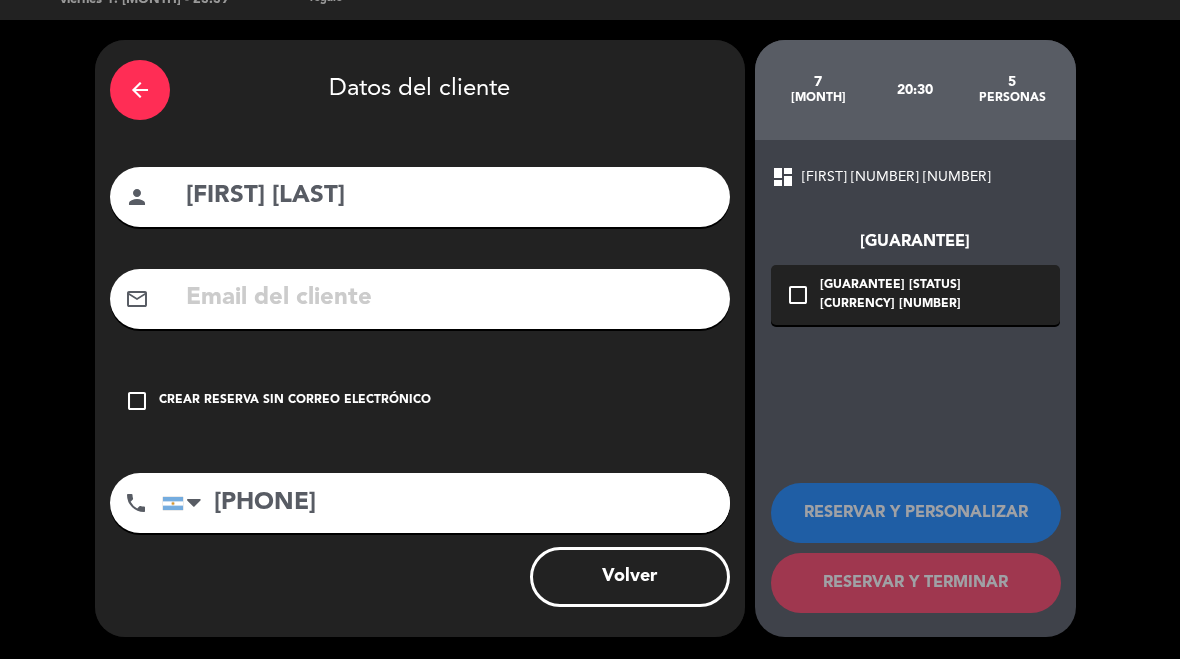 click on "check_box_outline_blank" at bounding box center (137, 401) 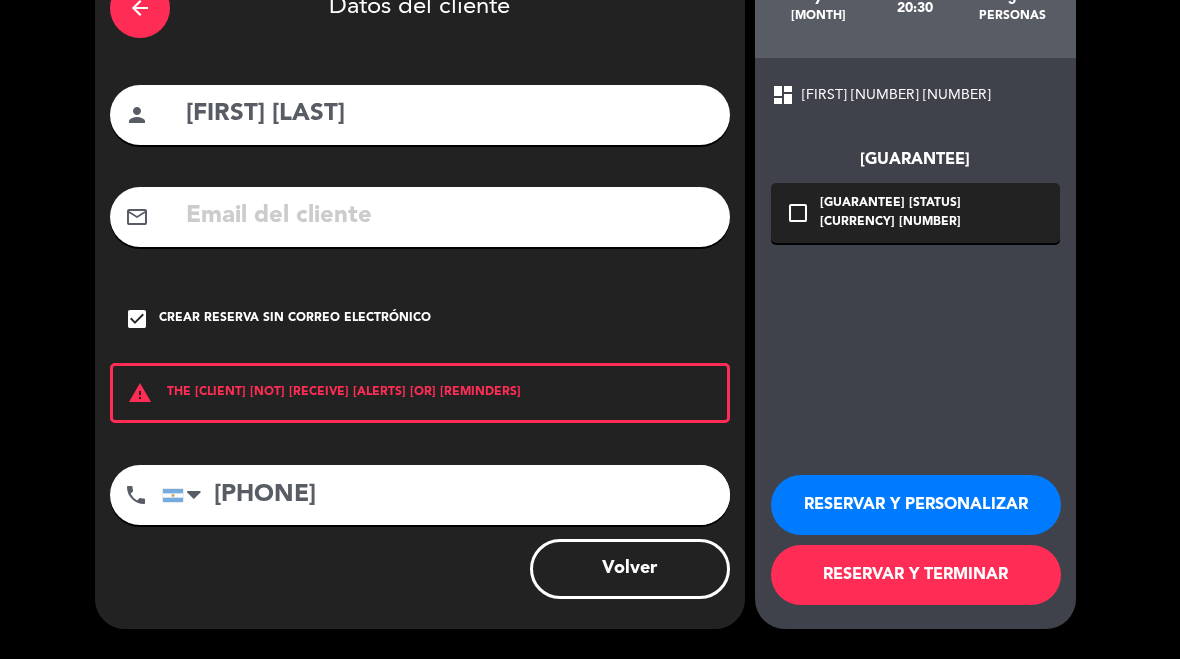 scroll, scrollTop: 123, scrollLeft: 0, axis: vertical 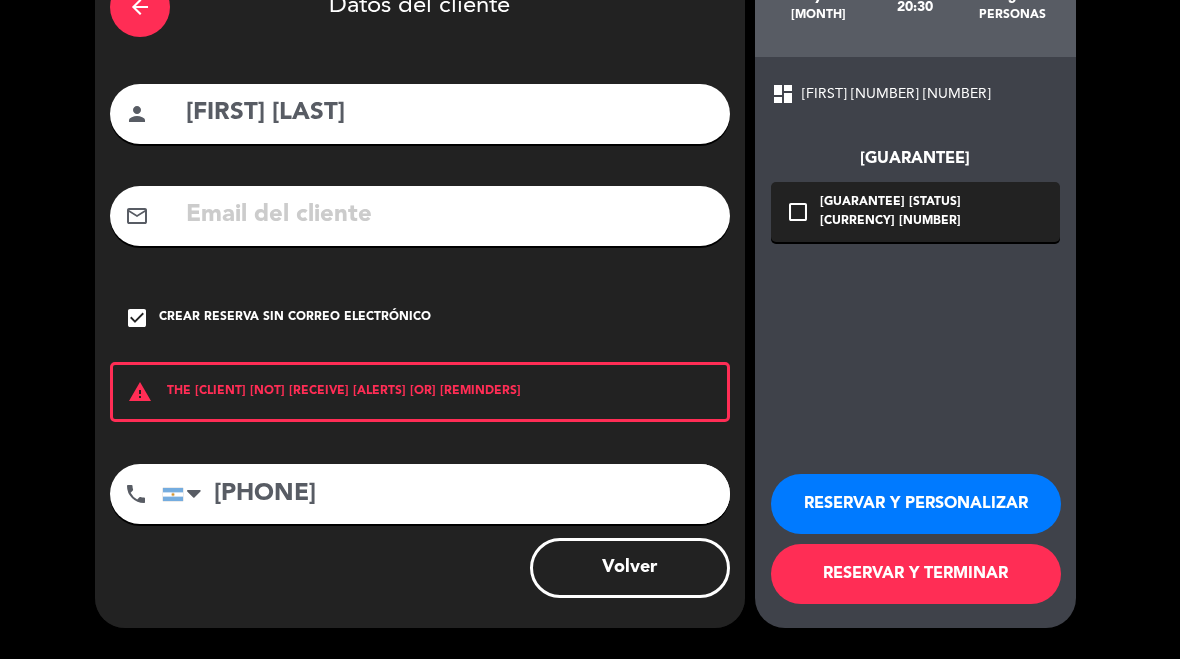 click on "RESERVAR Y TERMINAR" at bounding box center (916, 574) 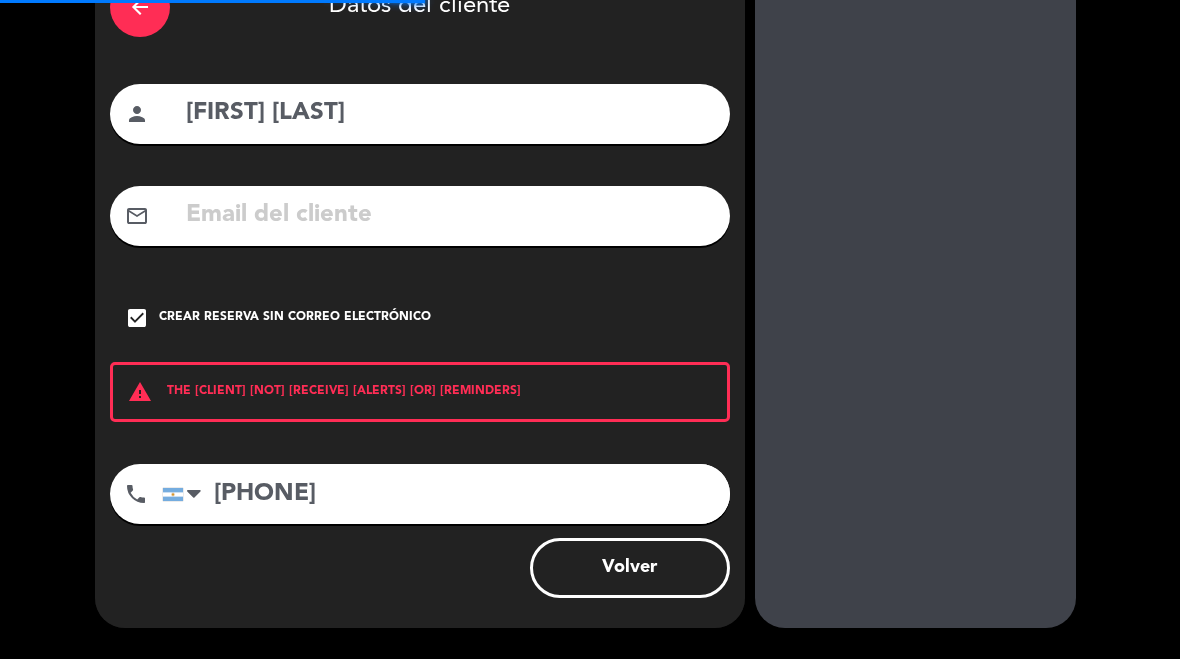scroll, scrollTop: 0, scrollLeft: 0, axis: both 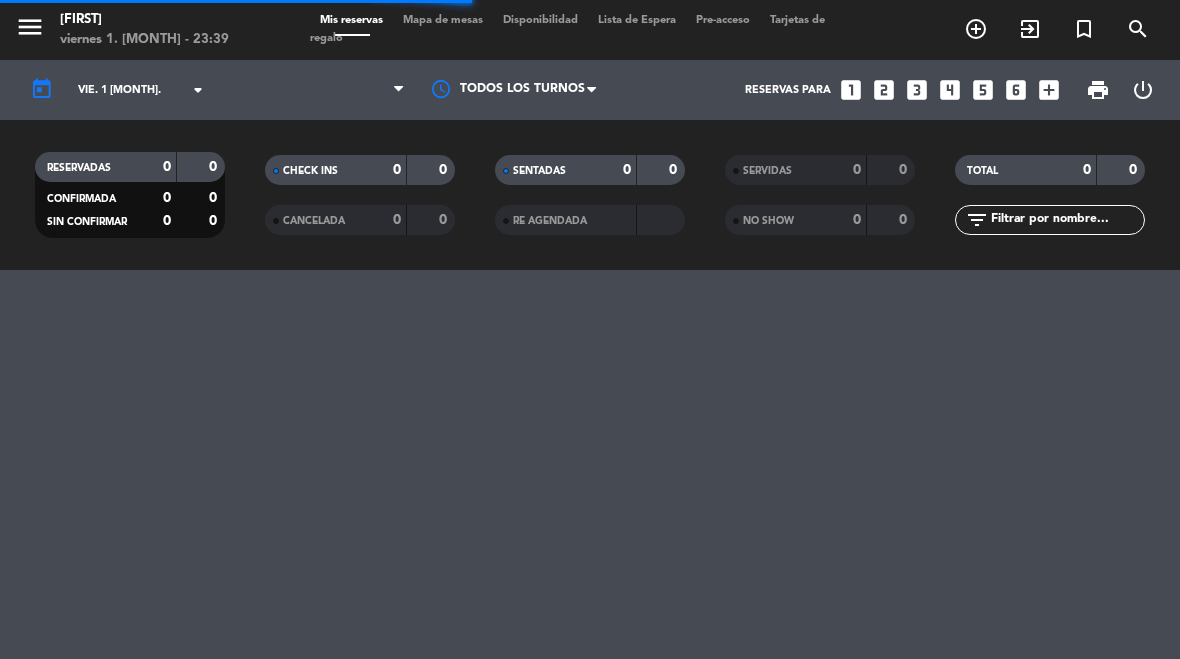 select on "dinner" 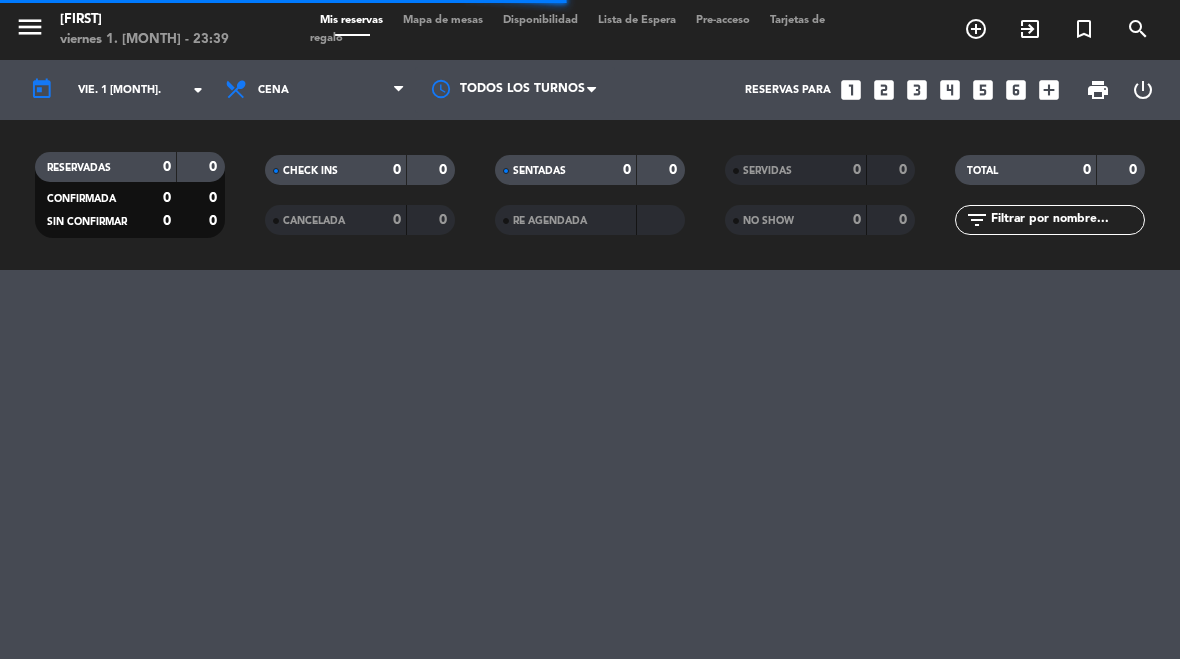 select on "dinner" 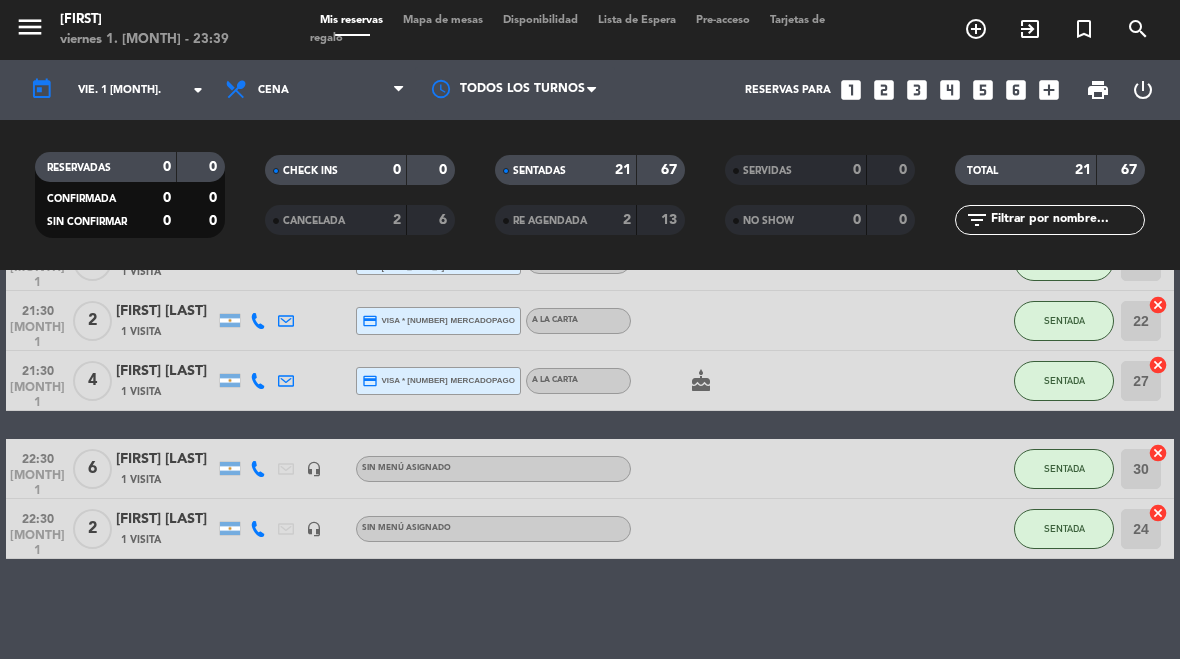 scroll, scrollTop: 1175, scrollLeft: 0, axis: vertical 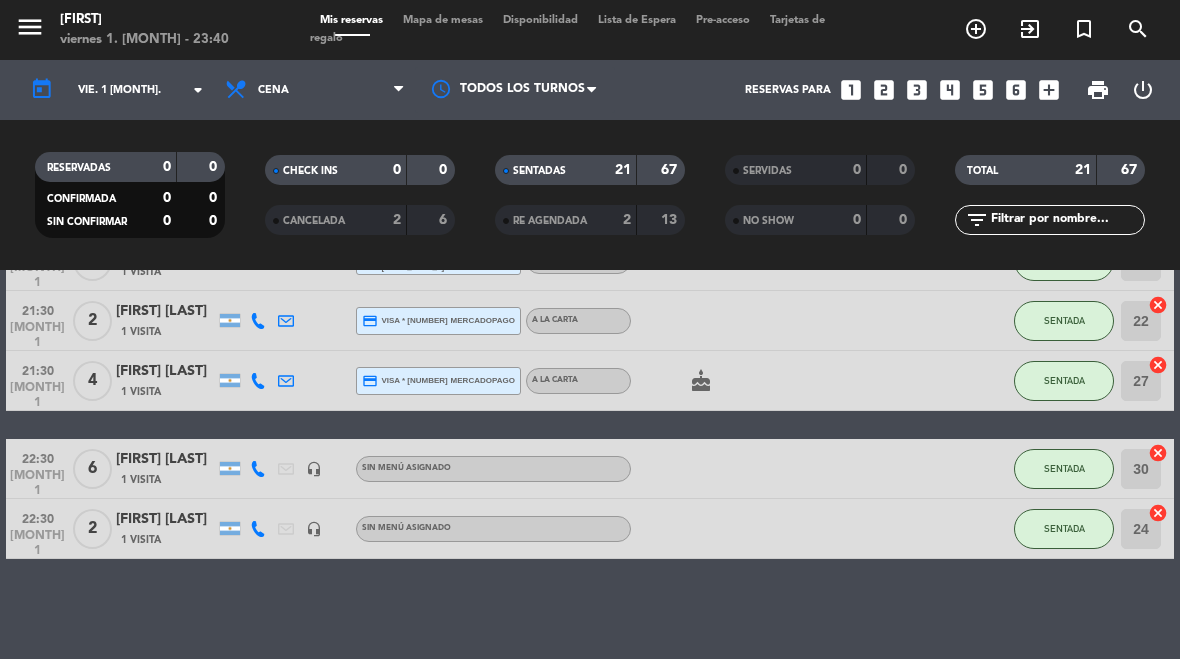 click on "headset_mic" 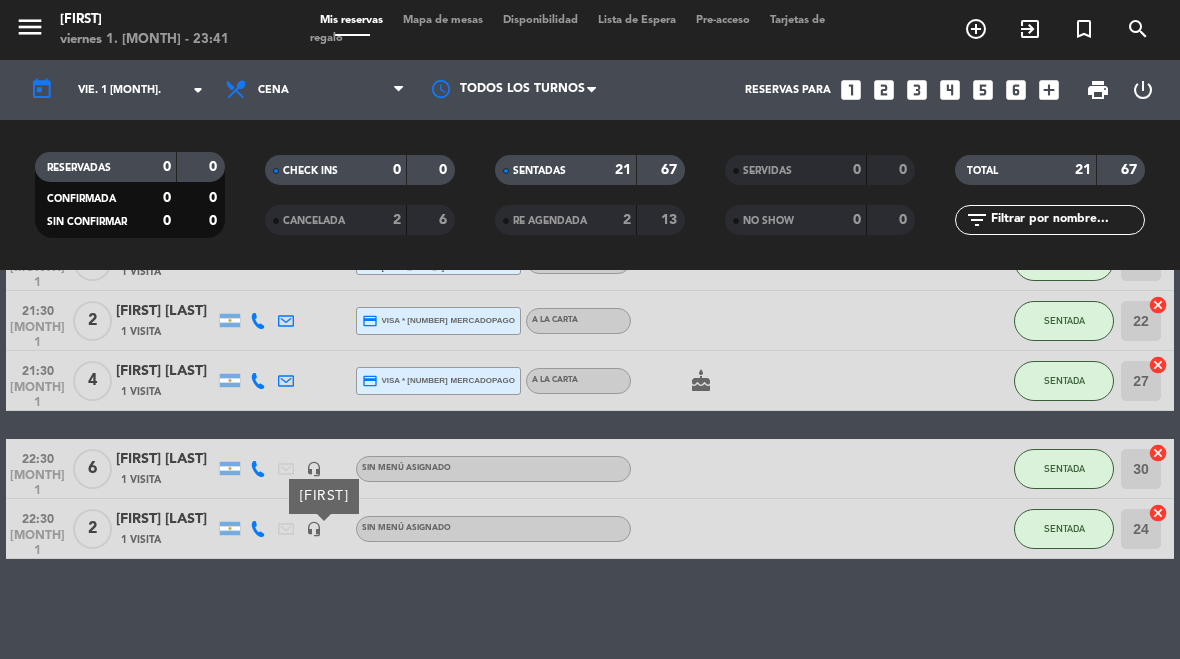 click on "No hay notas para este servicio. Haz clic para agregar una 20:00 ago. 1 1 Visita credit_card amex * [CARD_LAST_4] mercadopago A LA CARTA SENTADA 7 cancel 20:30 ago. 1 1 Visita credit_card visa * [CARD_LAST_4] mercadopago A LA CARTA SENTADA 8 cancel 20:30 ago. 1 2 1 Visita headset_mic Sin menú asignado SENTADA 11 cancel 21:00 ago. 1 6 credit_card amex * [CARD_LAST_4] mercadopago A LA CARTA SENTADA 2 cancel 21:00 ago. 1 5 headset_mic Sin menú asignado SENTADA 4 cancel 21:00 ago. 1 2 headset_mic Sin menú asignado subject SENTADA 10 cancel 21:00 ago. 1 2 headset_mic Sin menú asignado SENTADA 12 cancel 21:00 ago. 1 4 star 1 Visita headset_mic Sin menú asignado SENTADA 5 cancel 21:00 ago. 1 2 credit_card visa * [CARD_LAST_4] mercadopago subject" 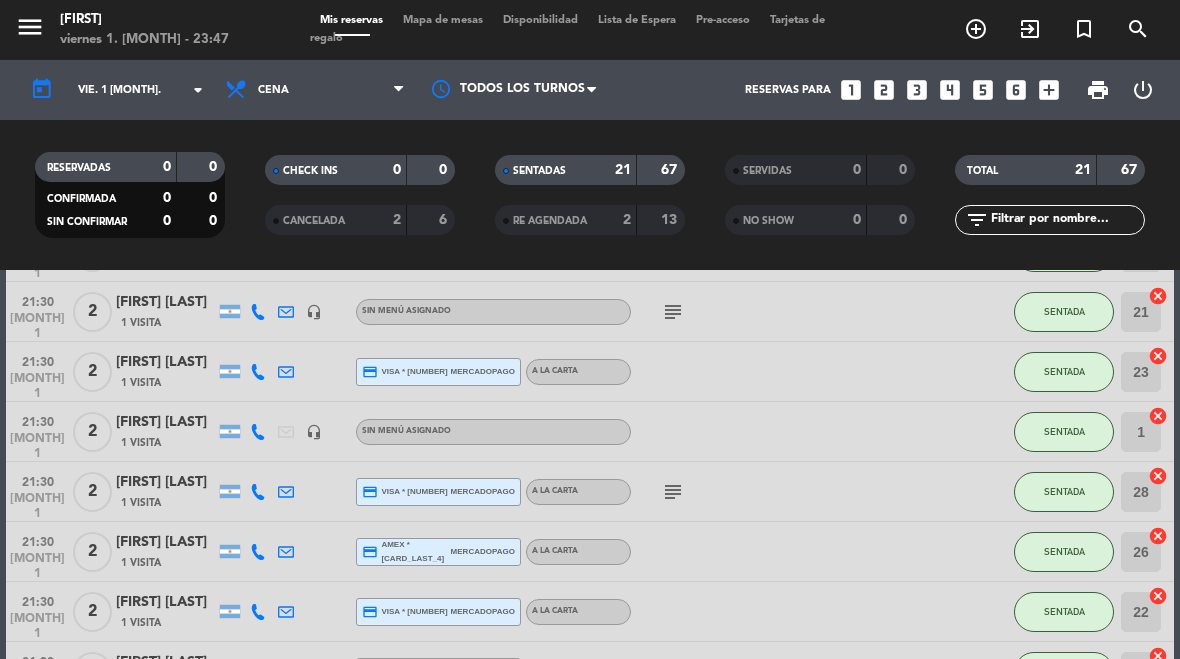 scroll, scrollTop: 1001, scrollLeft: 0, axis: vertical 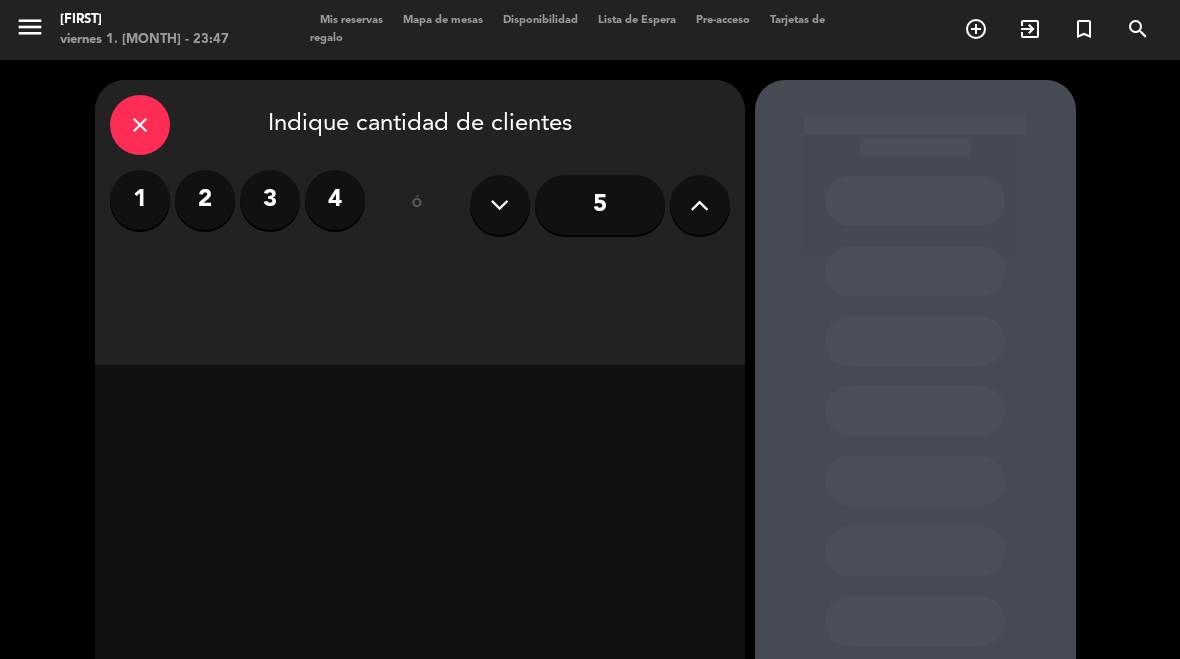click on "Mis reservas" at bounding box center [351, 20] 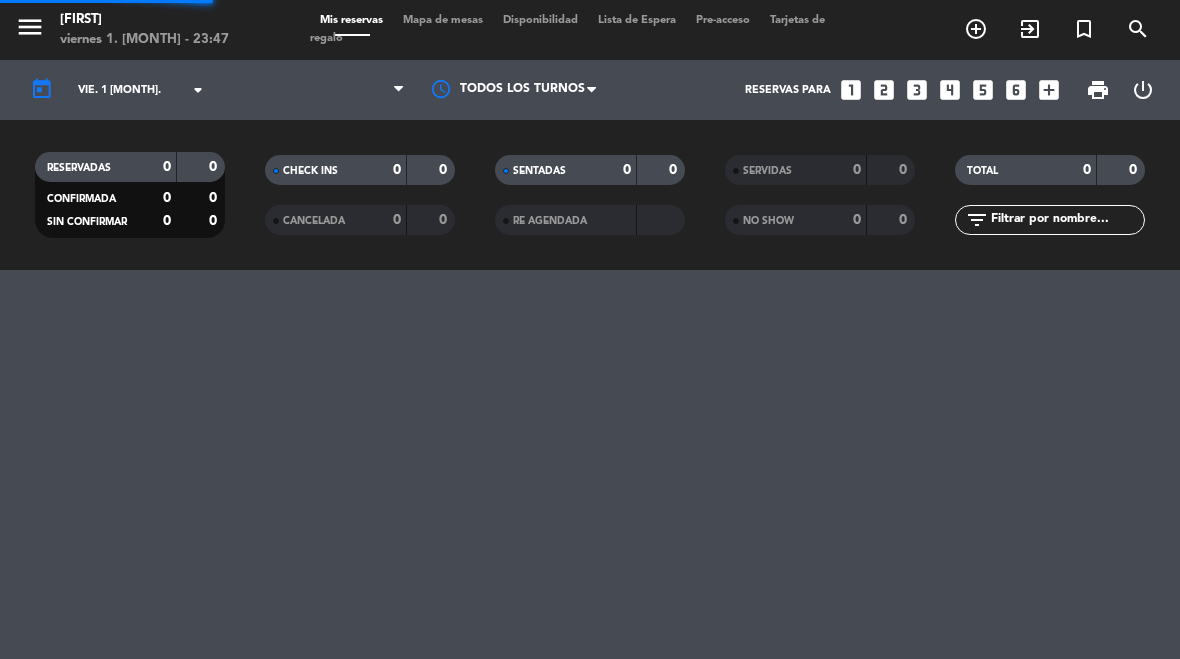 select on "dinner" 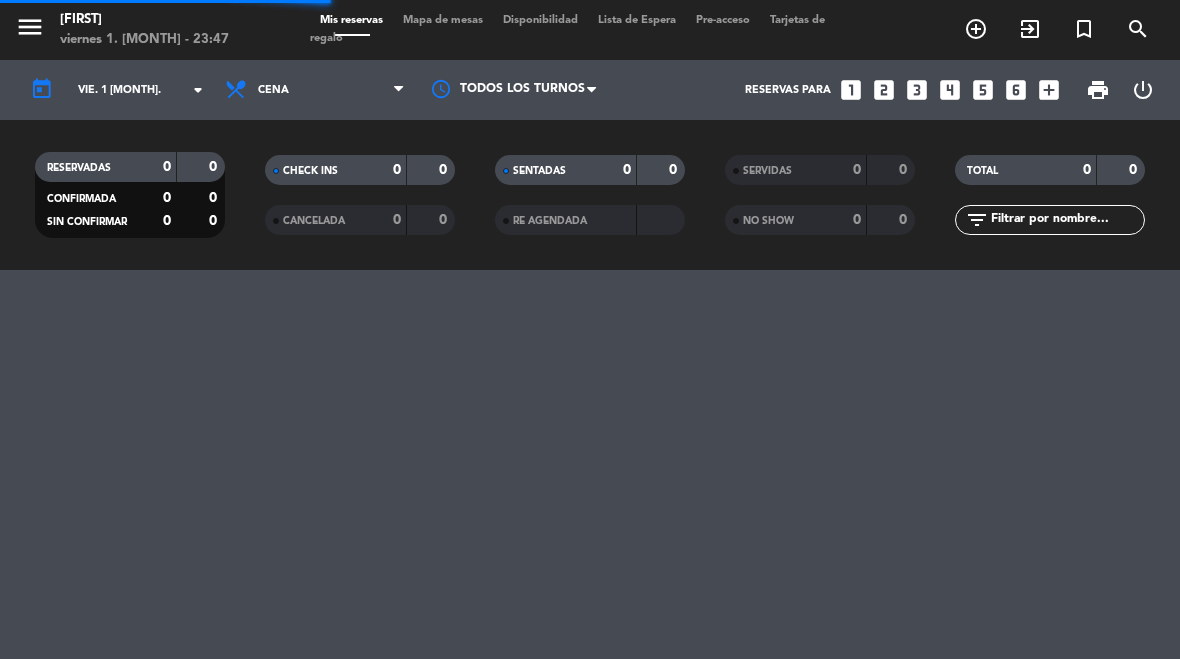 select on "dinner" 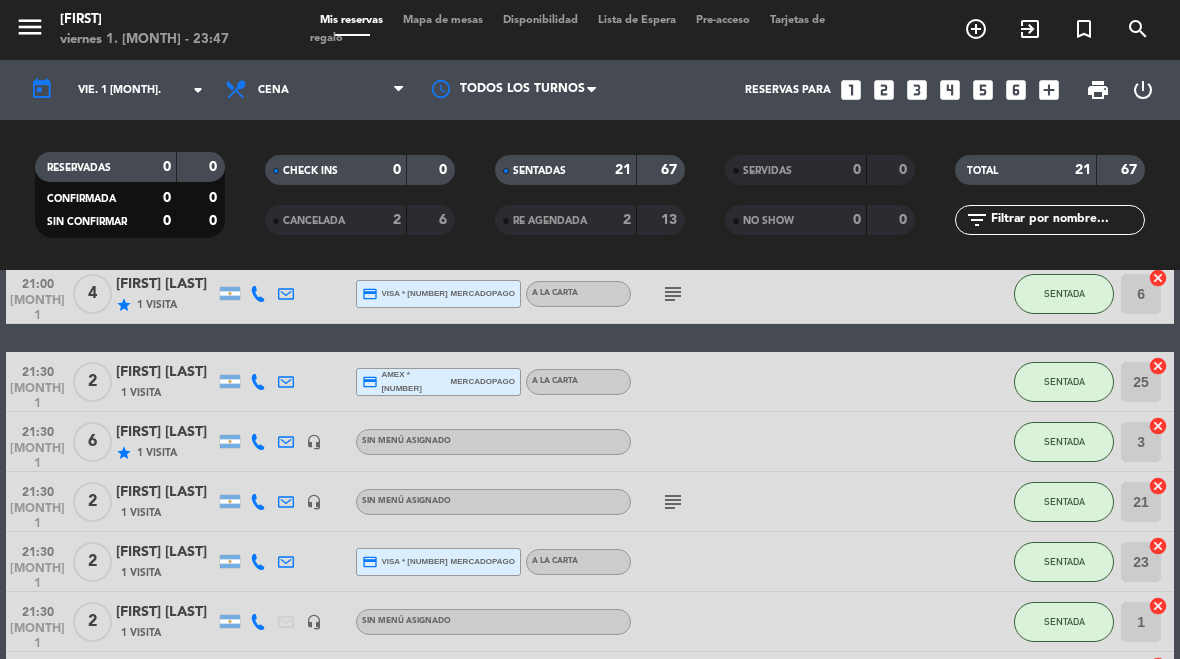 scroll, scrollTop: 696, scrollLeft: 0, axis: vertical 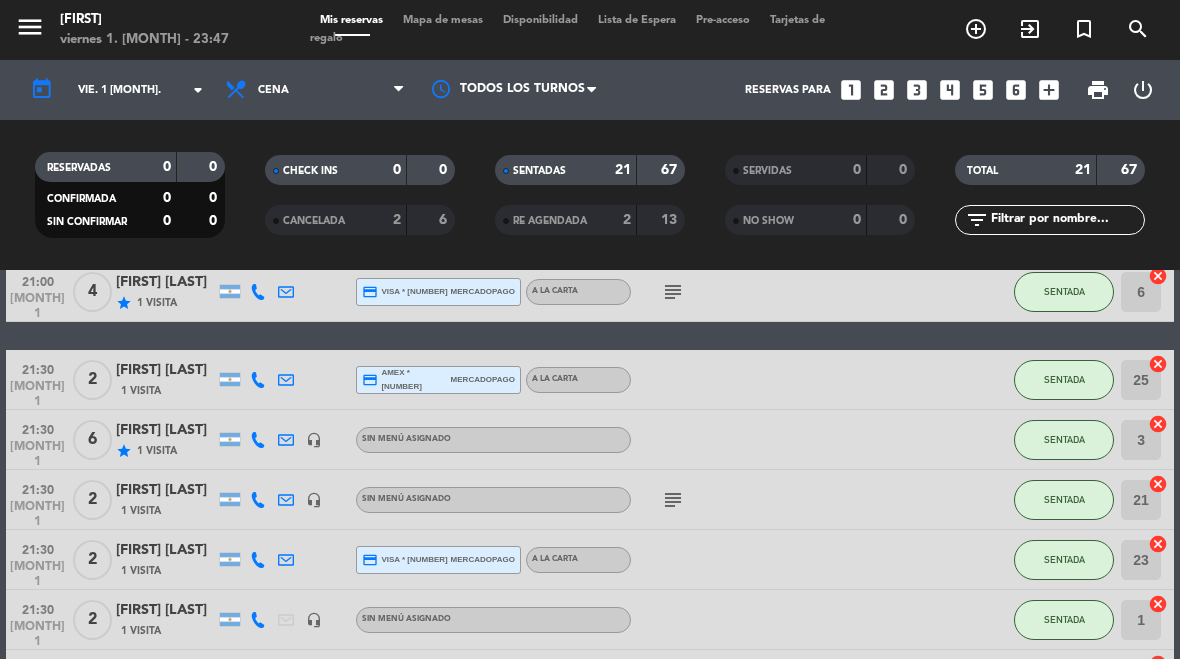 click 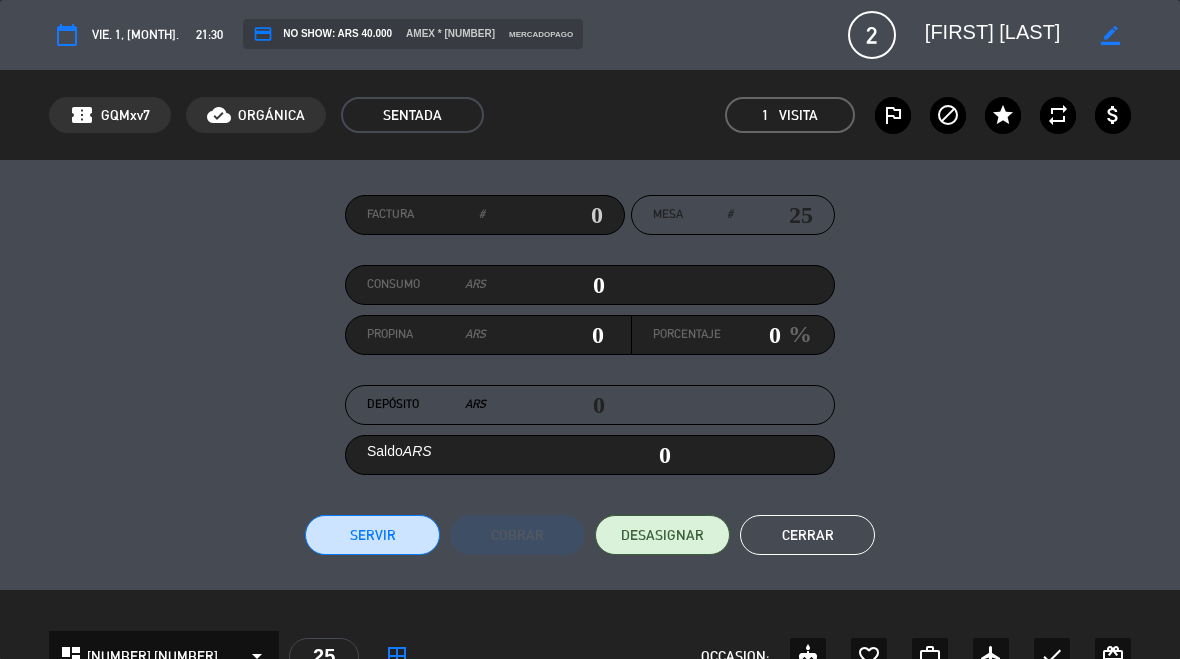 scroll, scrollTop: 0, scrollLeft: 0, axis: both 